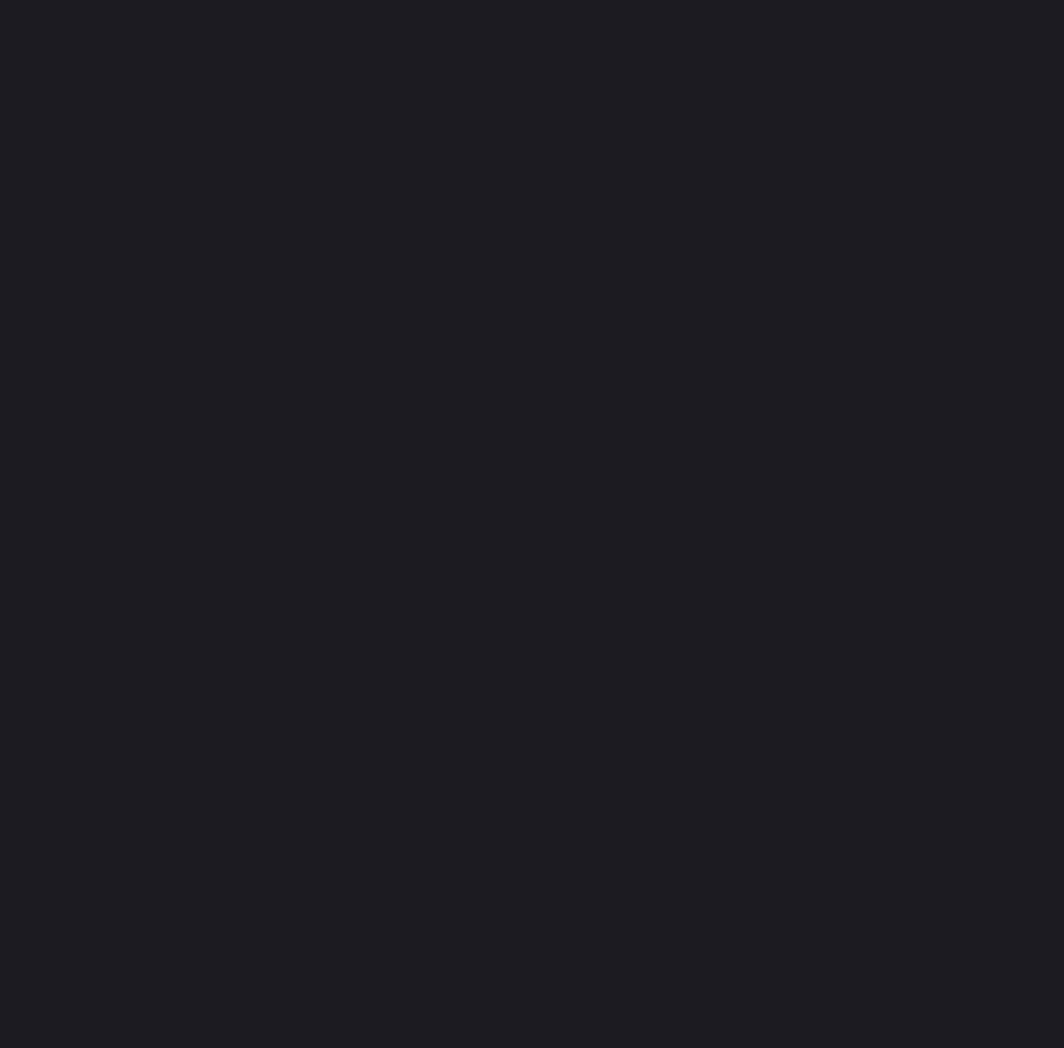 scroll, scrollTop: 0, scrollLeft: 0, axis: both 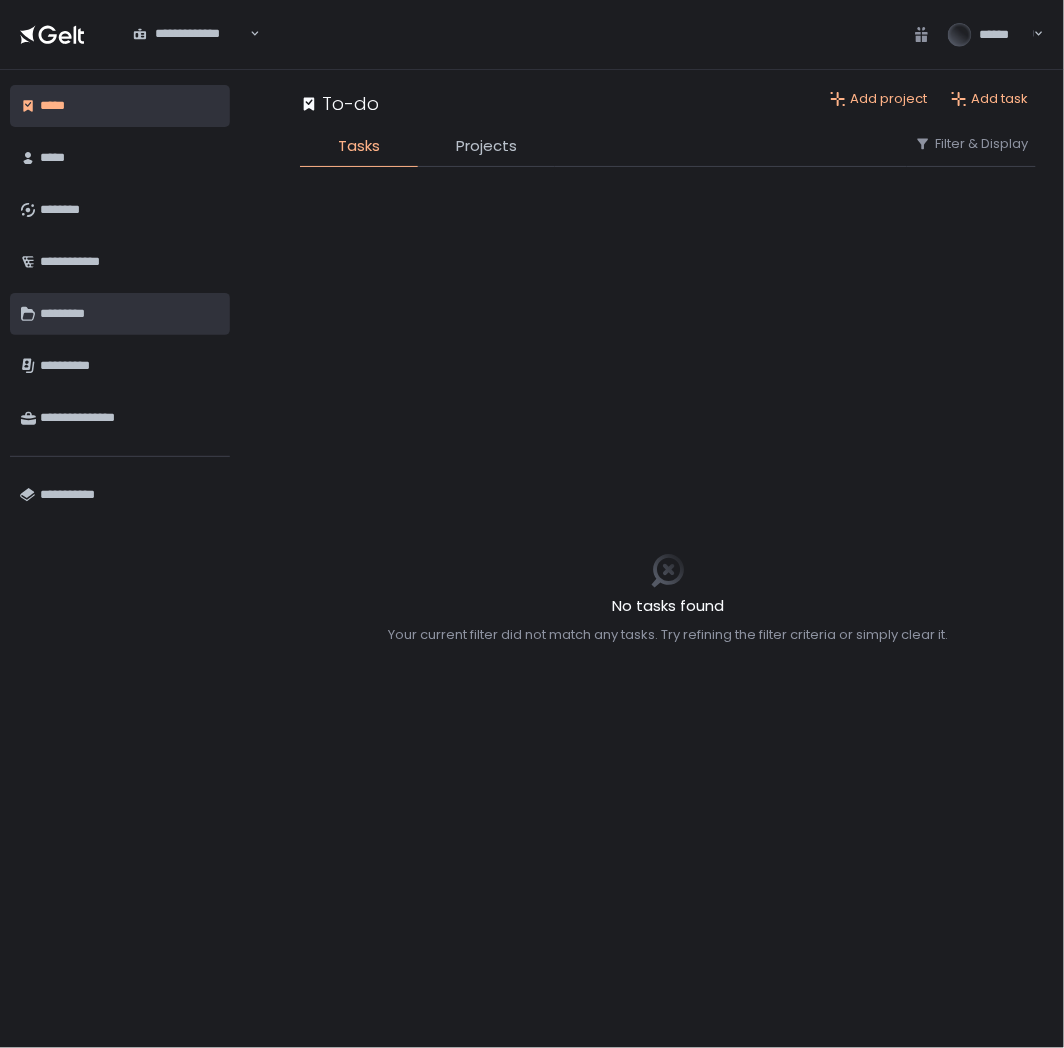 click on "*********" at bounding box center (130, 314) 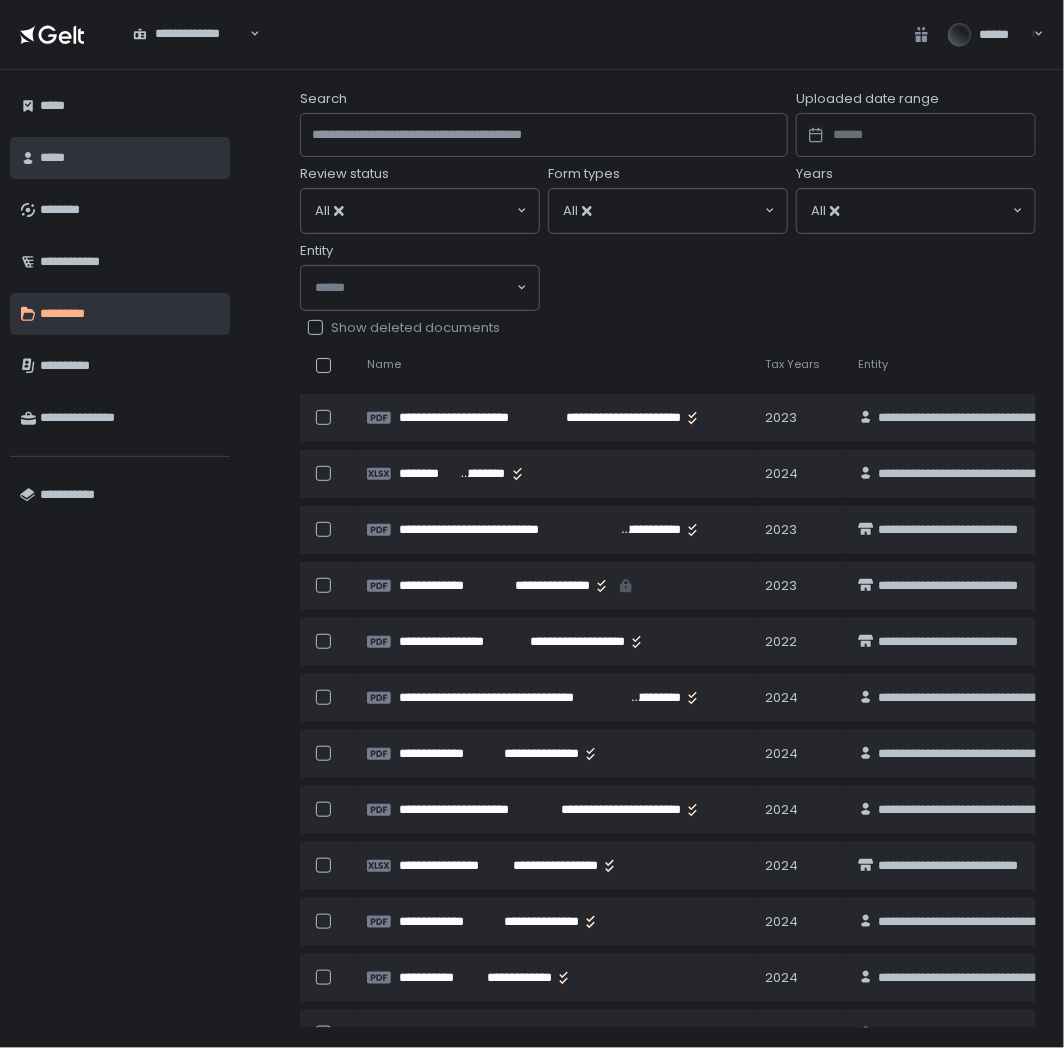 click on "*****" at bounding box center (130, 158) 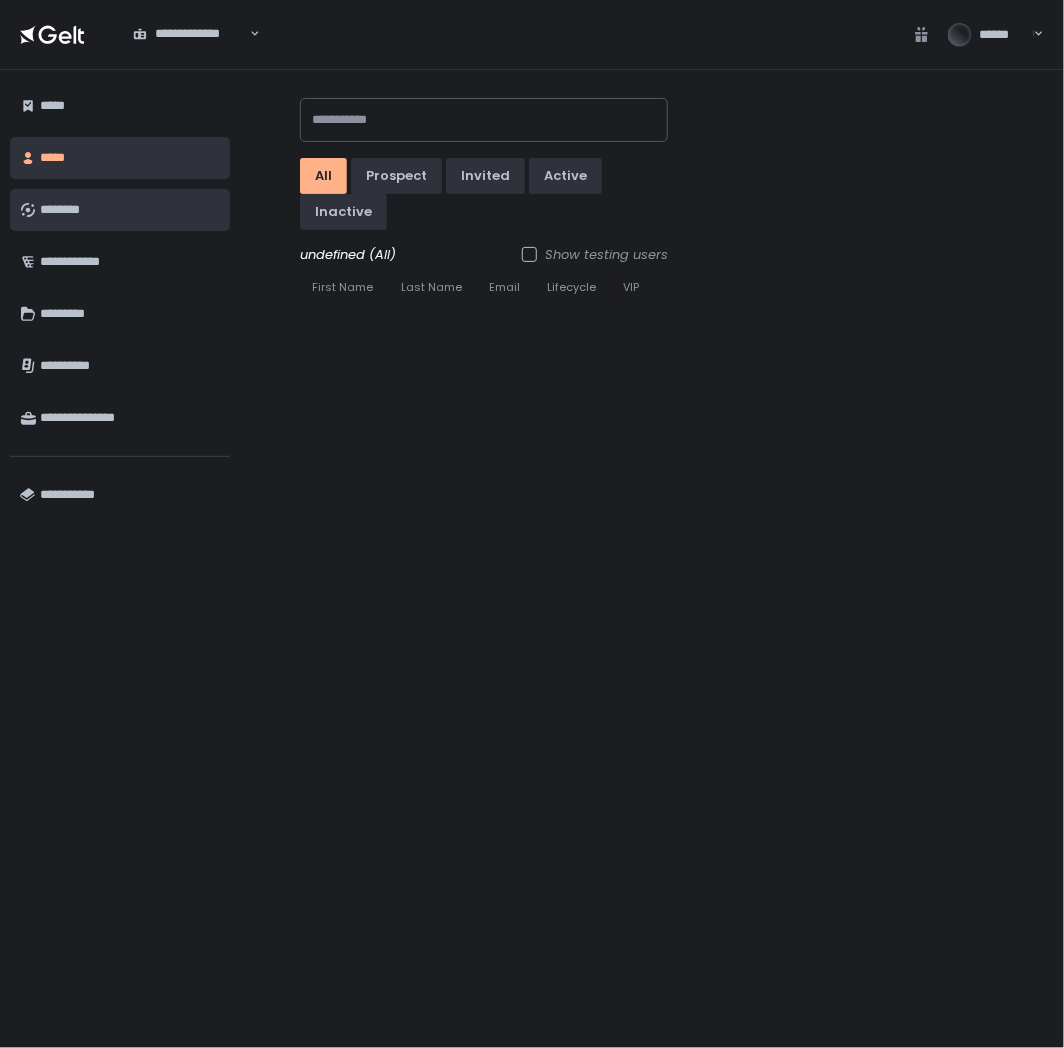 click on "********" at bounding box center (130, 210) 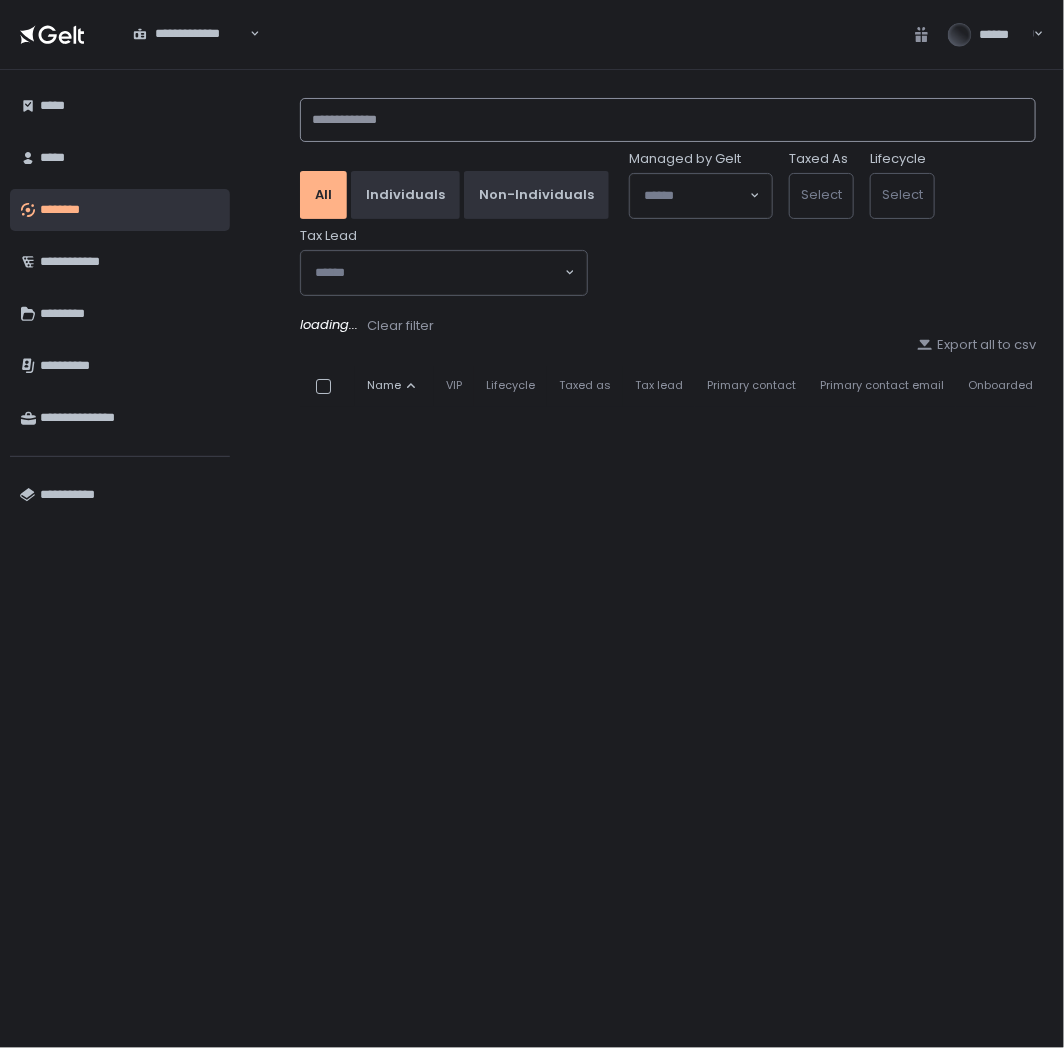 click 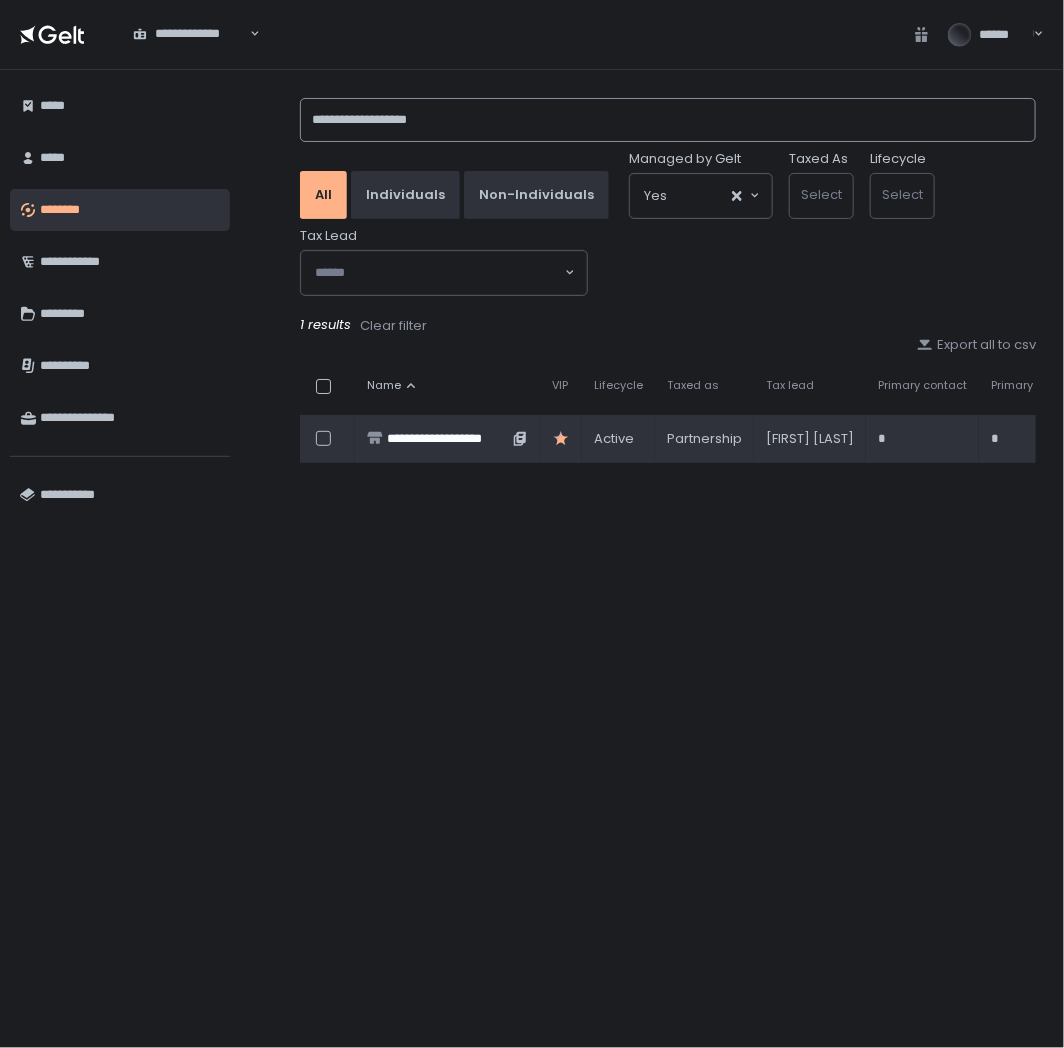 type on "**********" 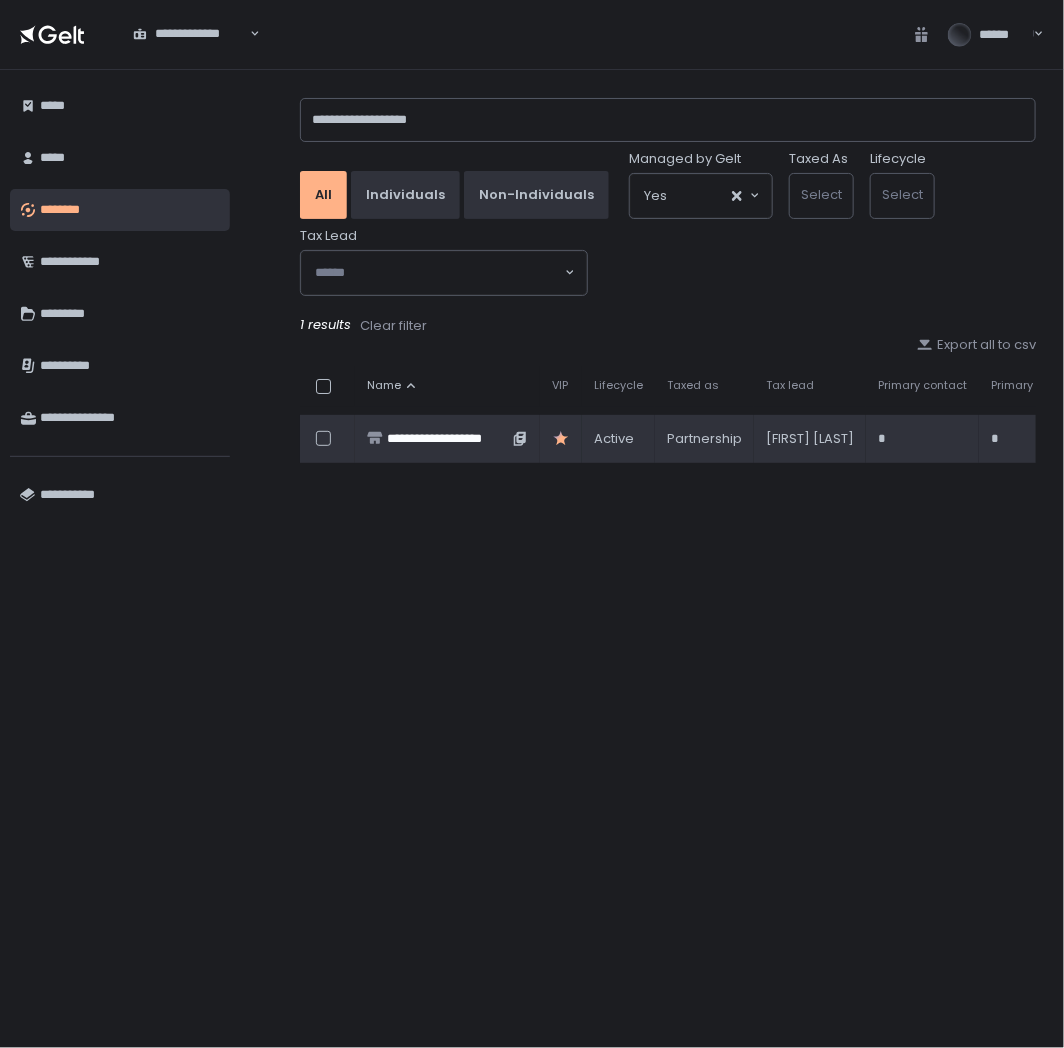click on "**********" at bounding box center (447, 439) 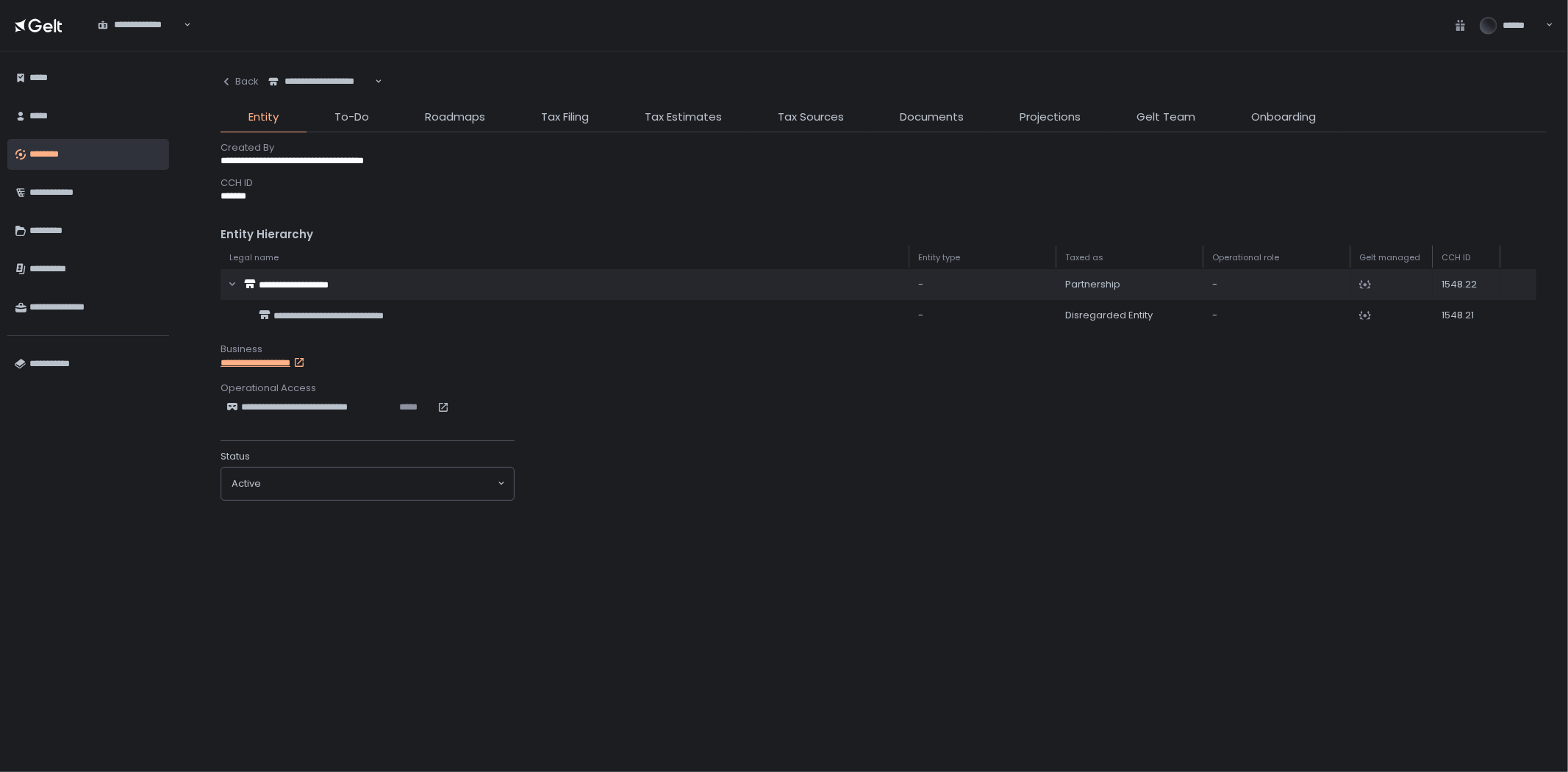 drag, startPoint x: 931, startPoint y: 119, endPoint x: 532, endPoint y: 110, distance: 399.10149 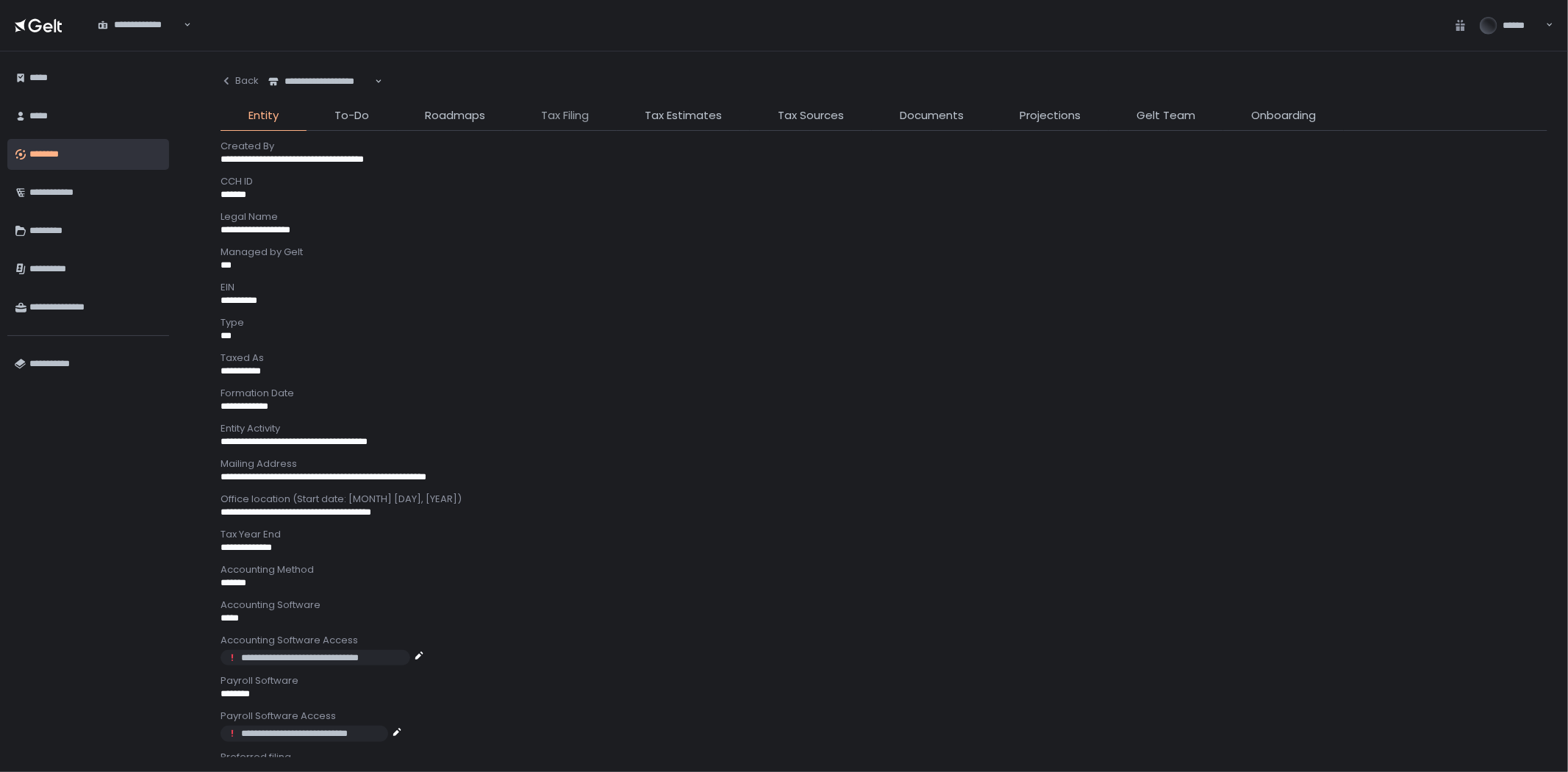 click on "Tax Filing" at bounding box center [565, 115] 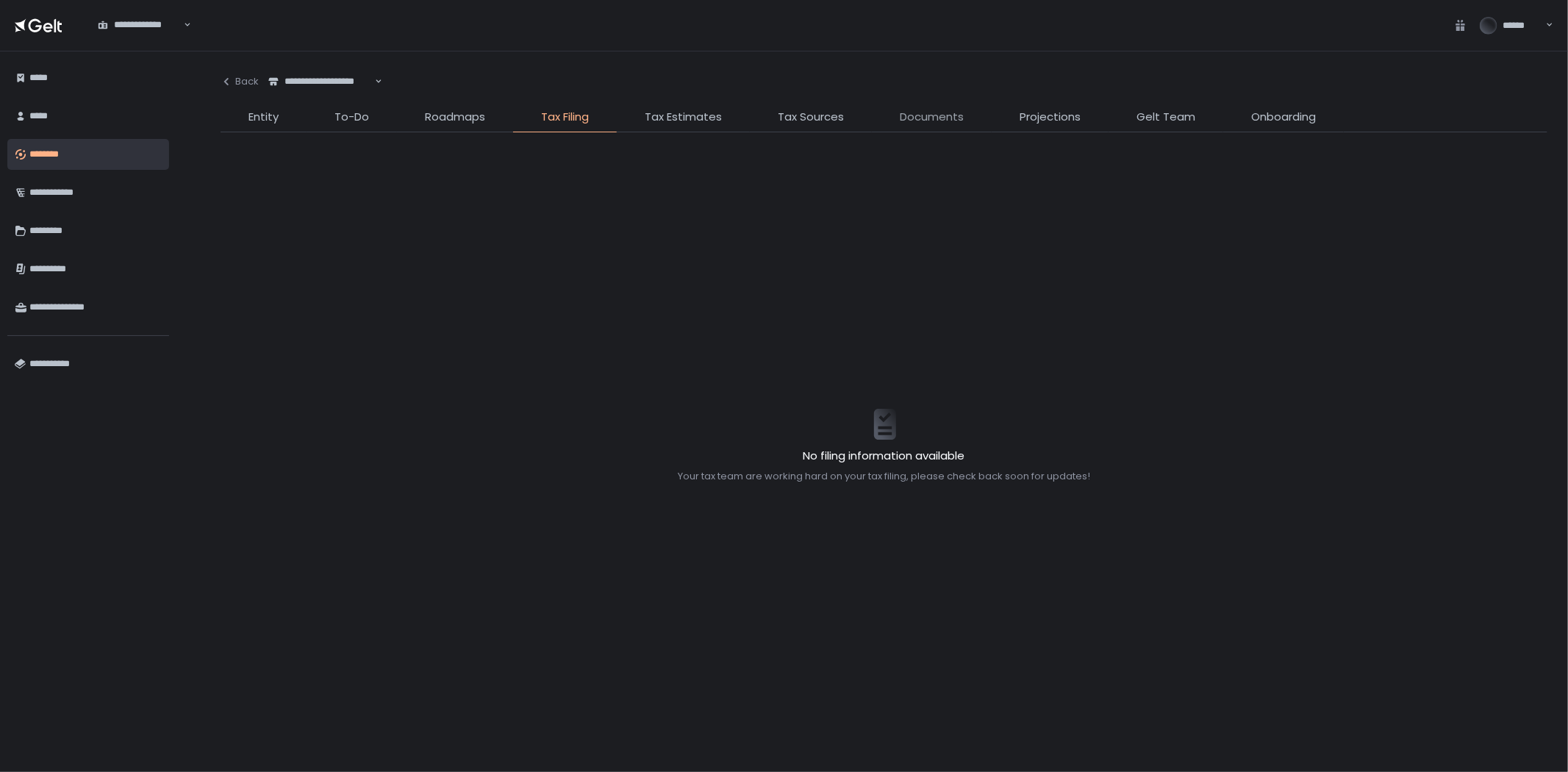 click on "Documents" at bounding box center [931, 117] 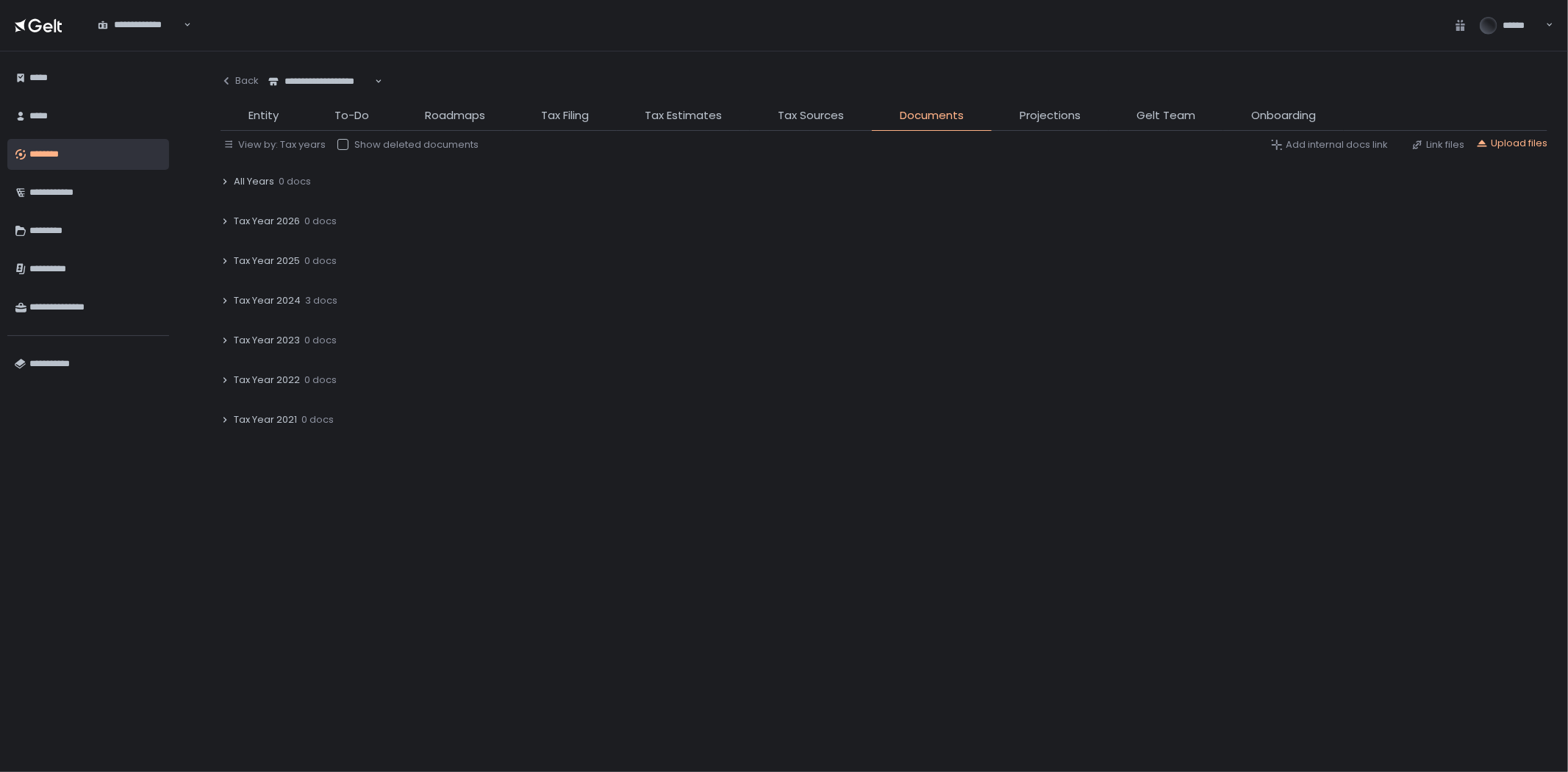 click 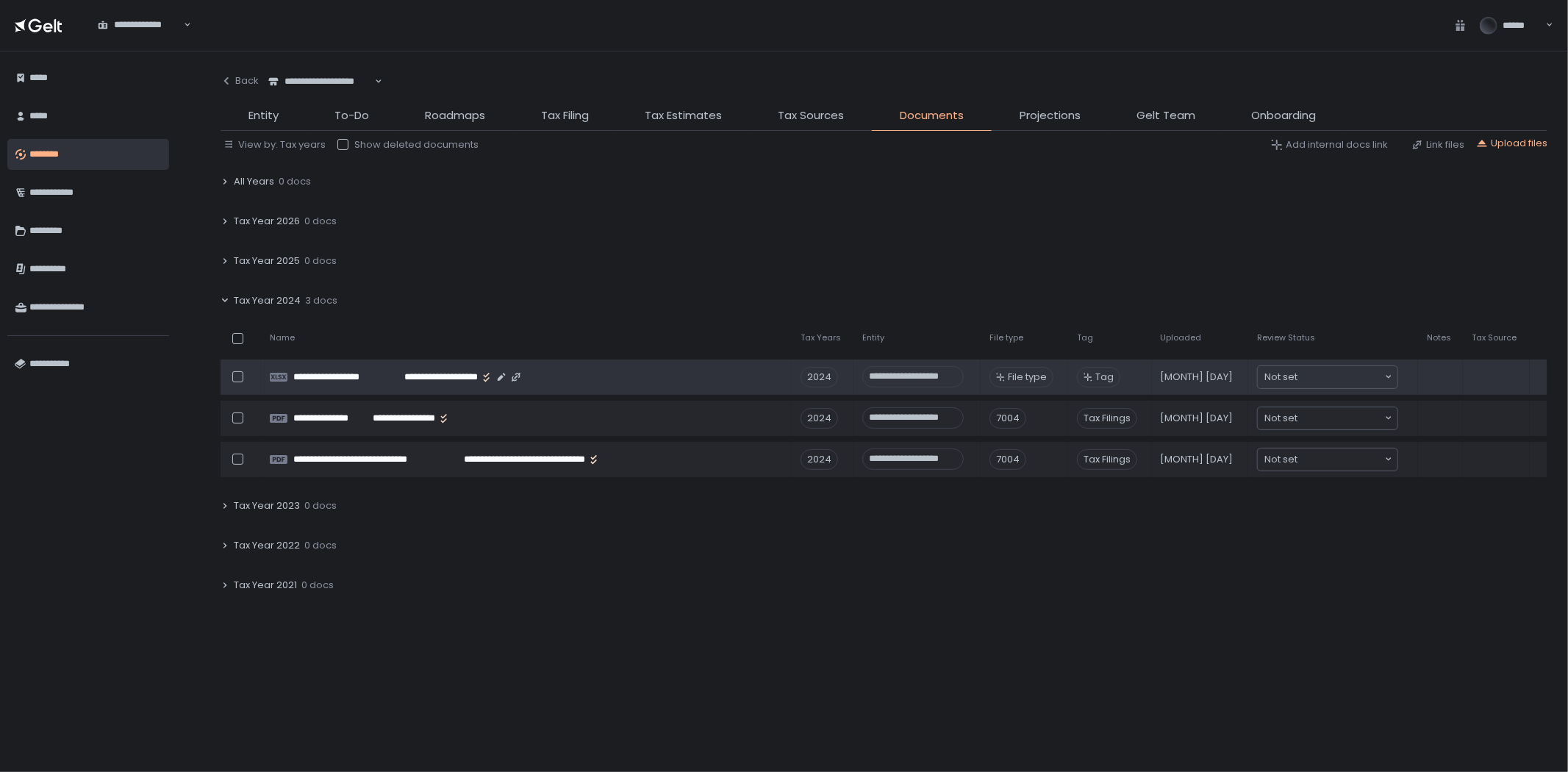 click on "**********" 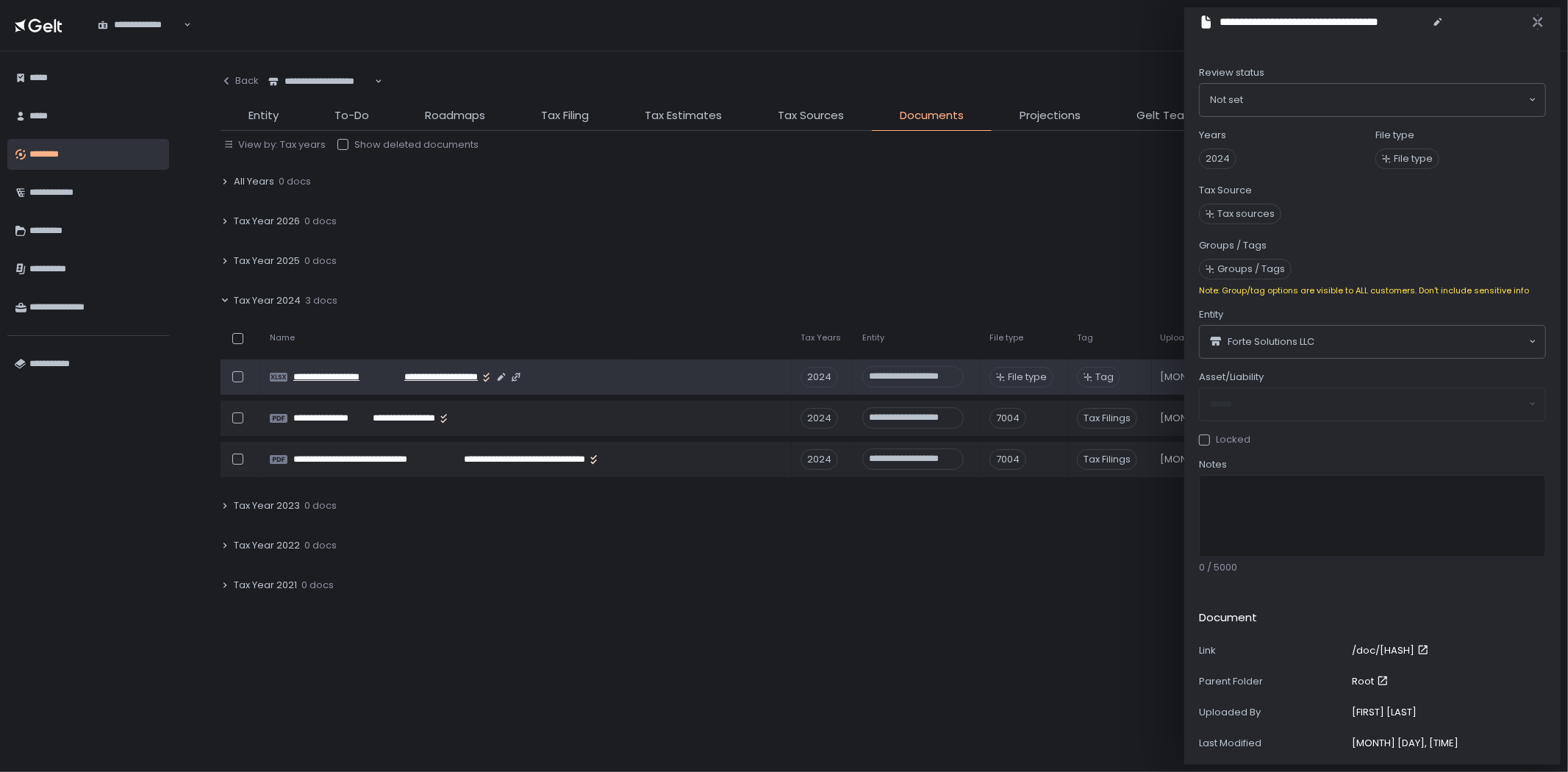 click on "**********" at bounding box center [344, 377] 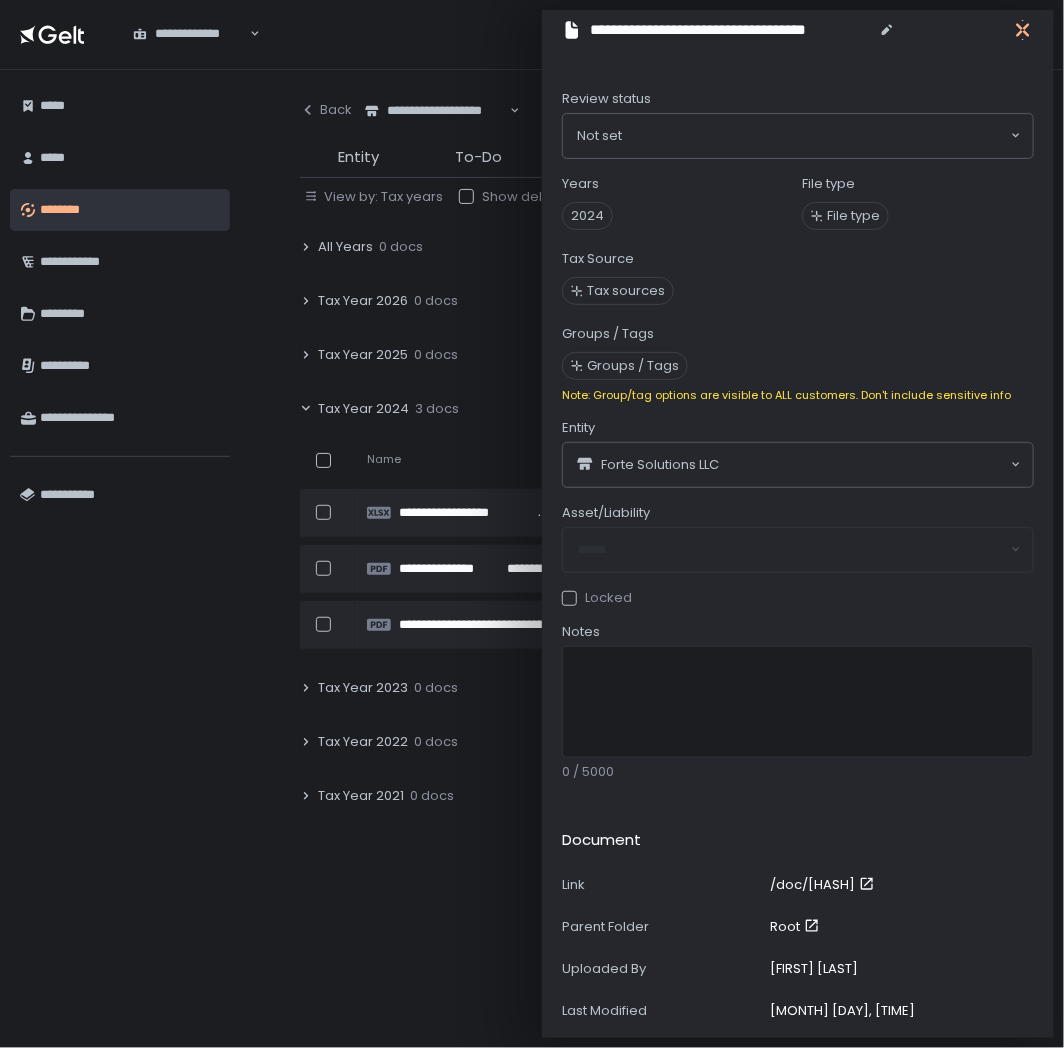 click 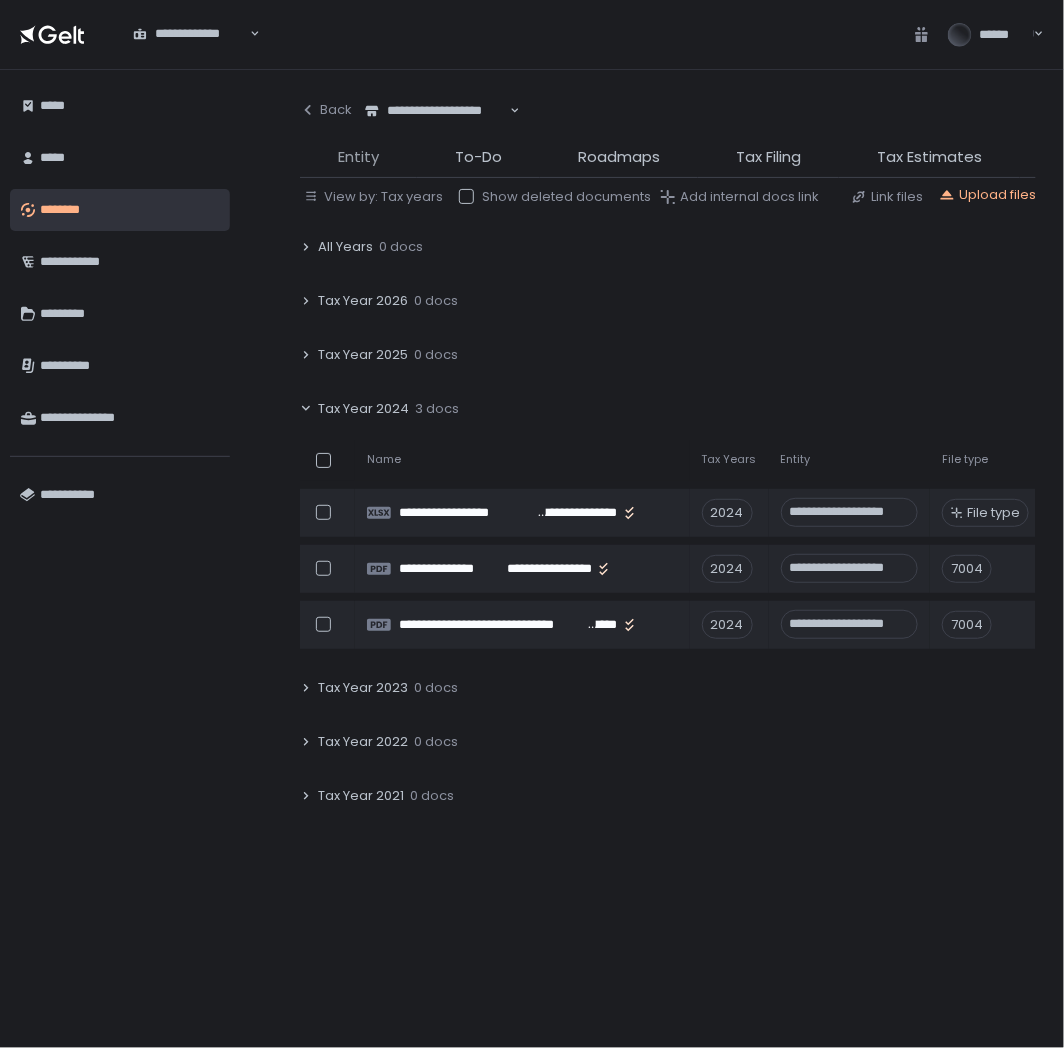 click on "Entity" at bounding box center [358, 157] 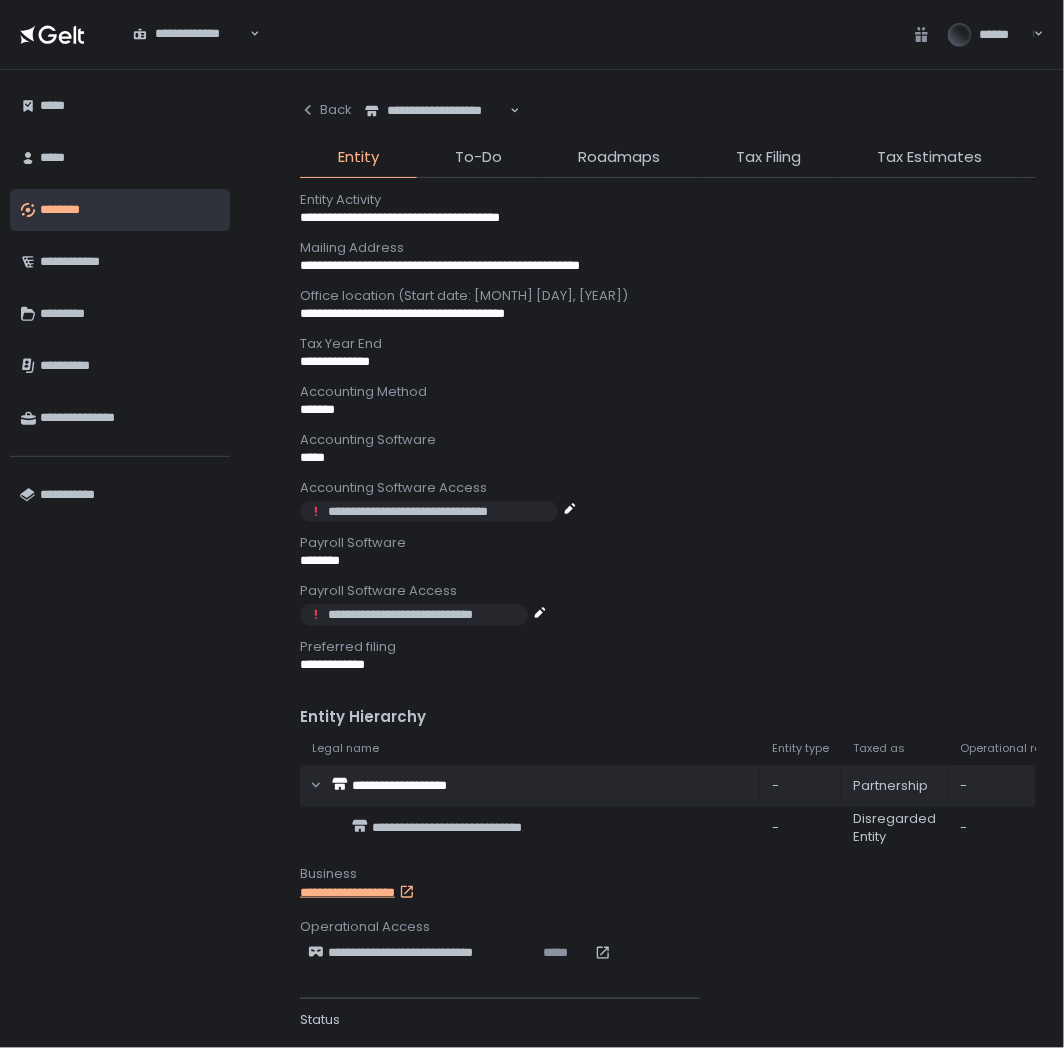 scroll, scrollTop: 471, scrollLeft: 0, axis: vertical 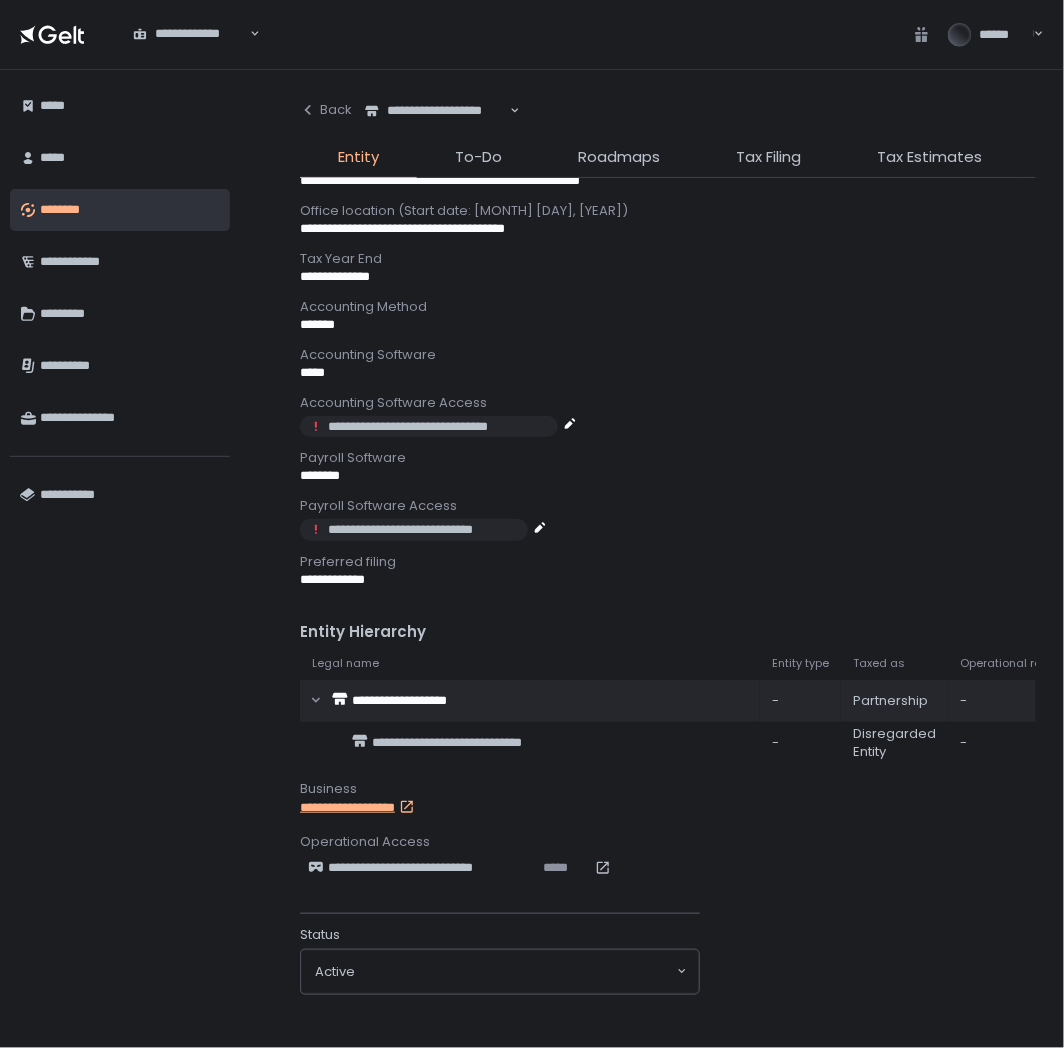 click on "**********" at bounding box center (436, 111) 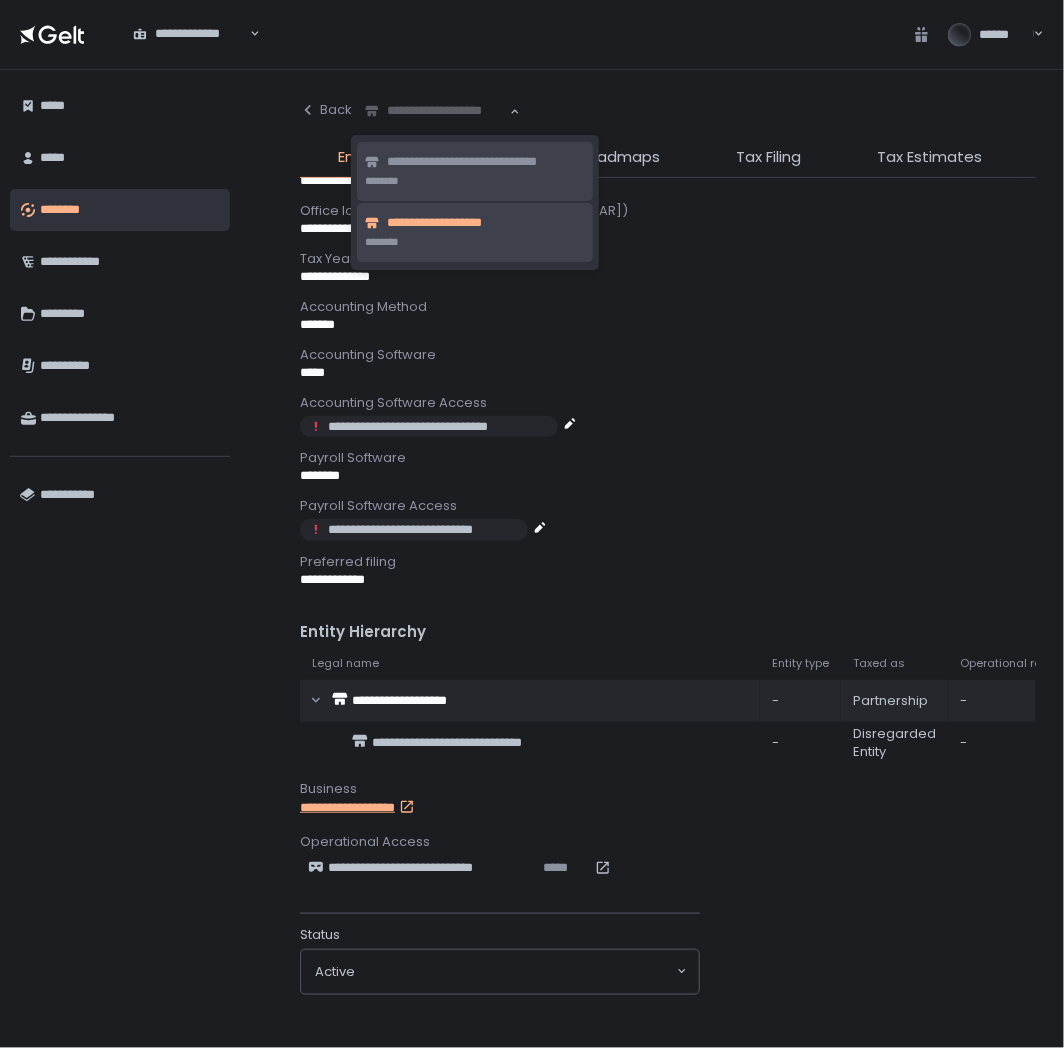 click on "**********" 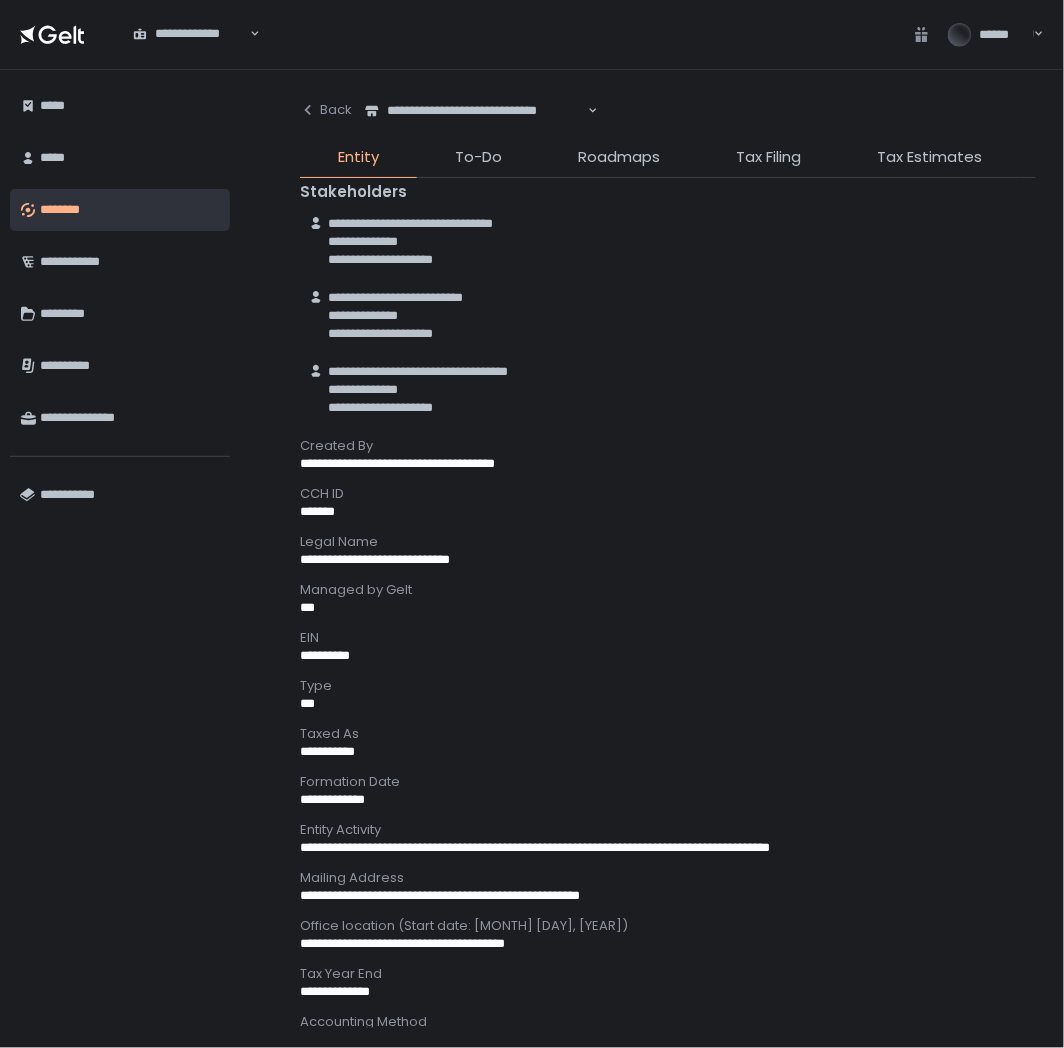 scroll, scrollTop: 0, scrollLeft: 0, axis: both 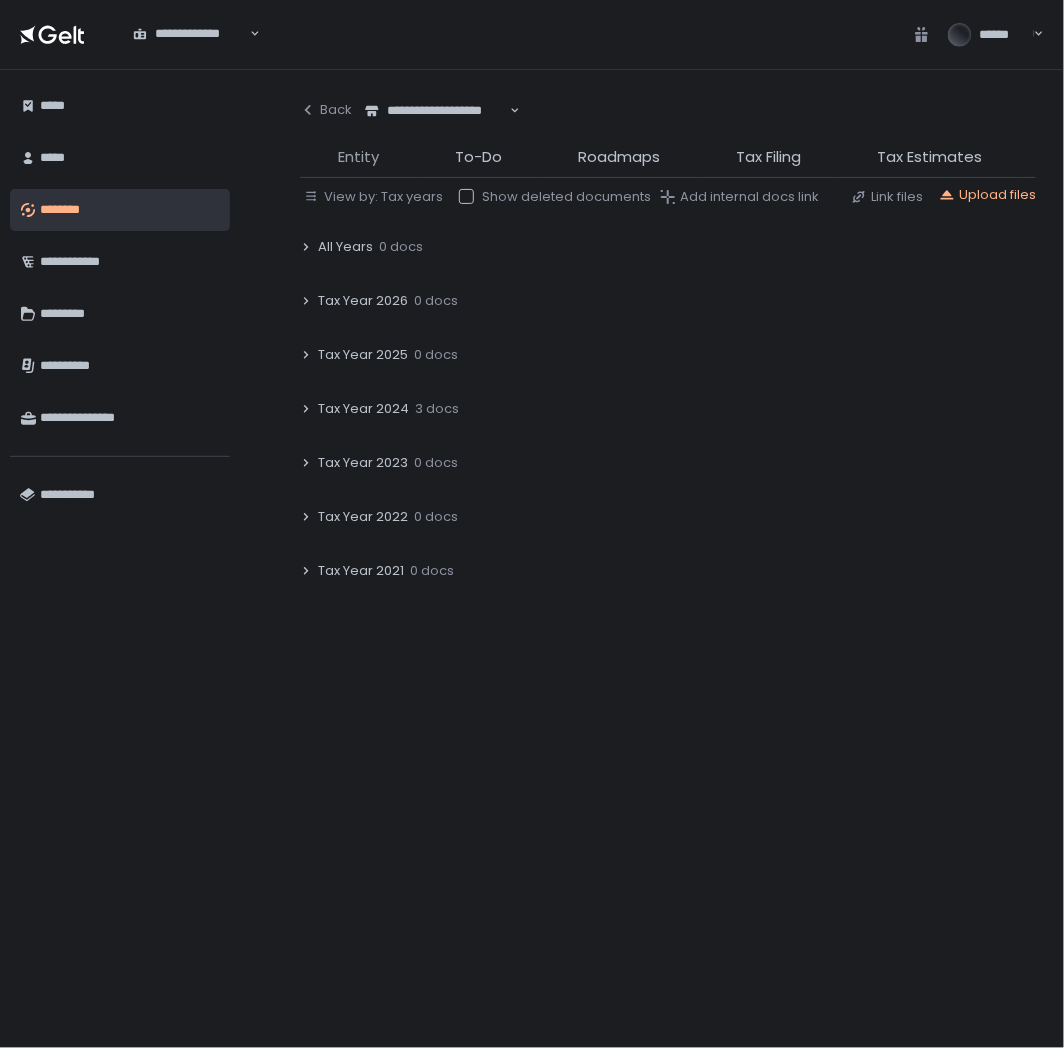 click on "Entity" at bounding box center (358, 157) 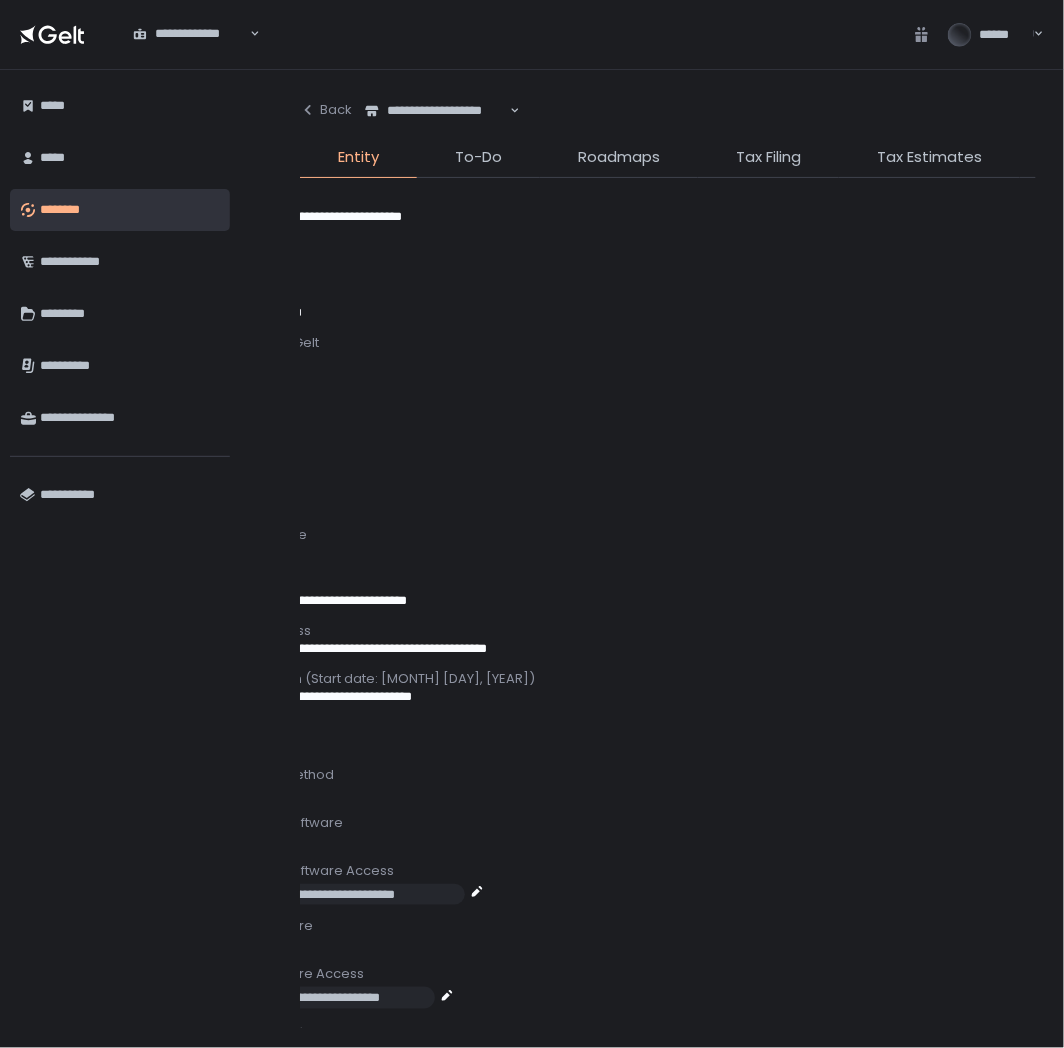 scroll, scrollTop: 0, scrollLeft: 0, axis: both 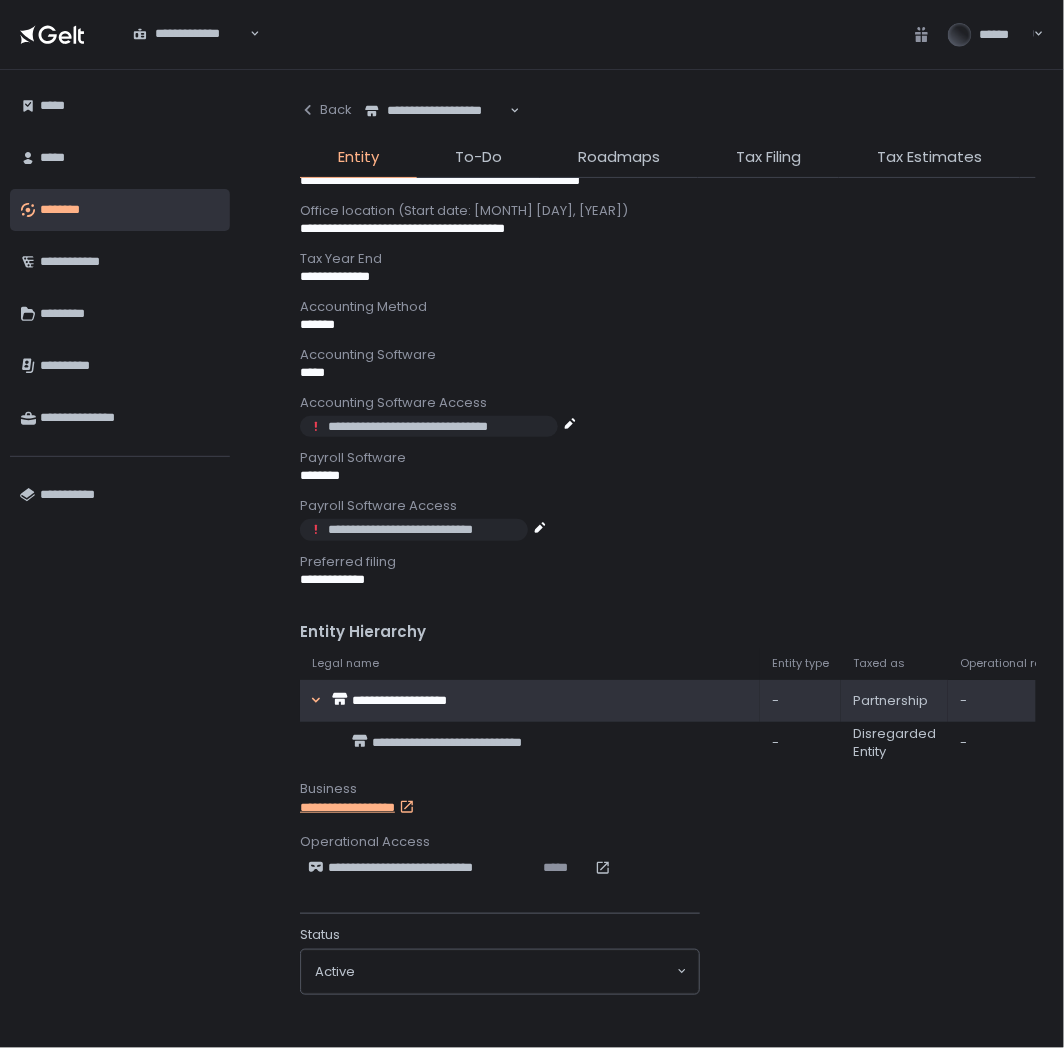 click 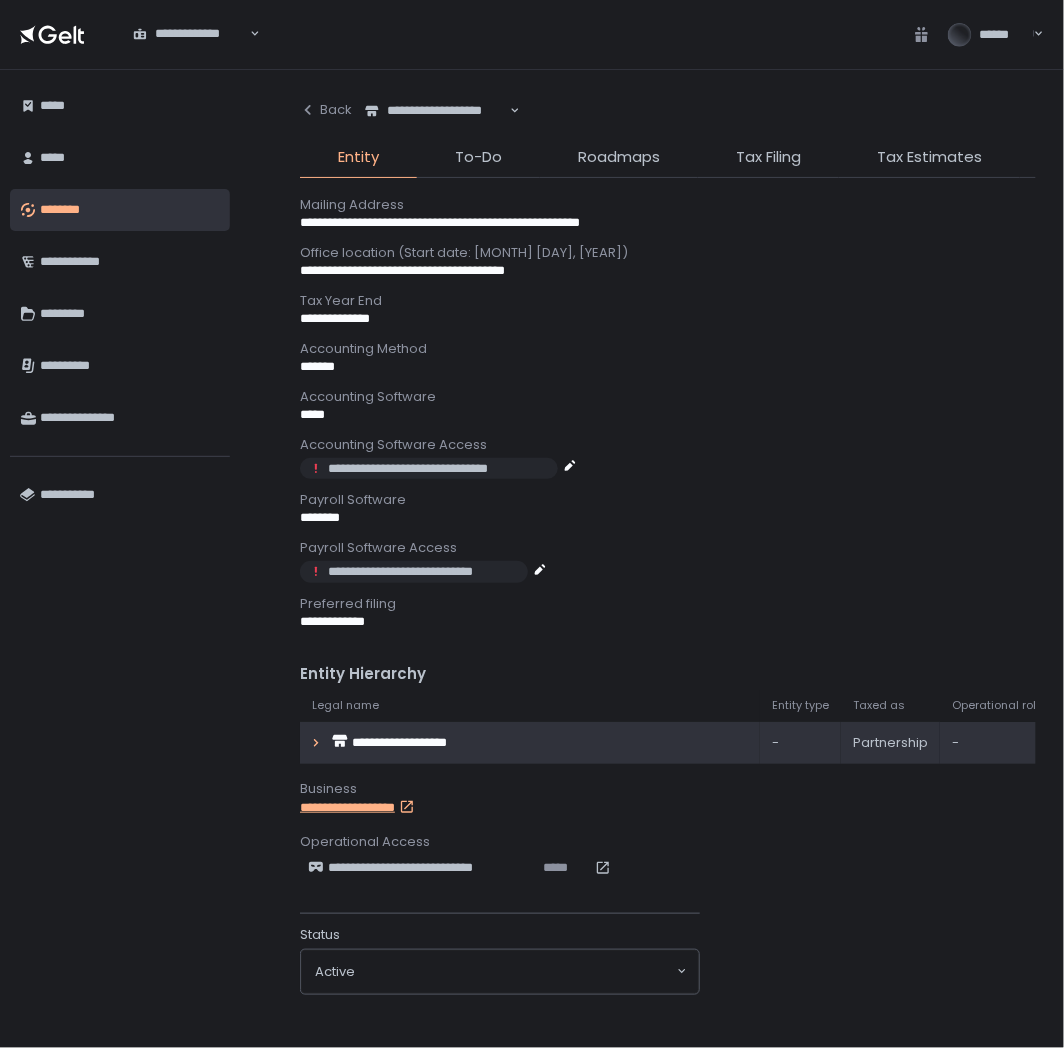 click 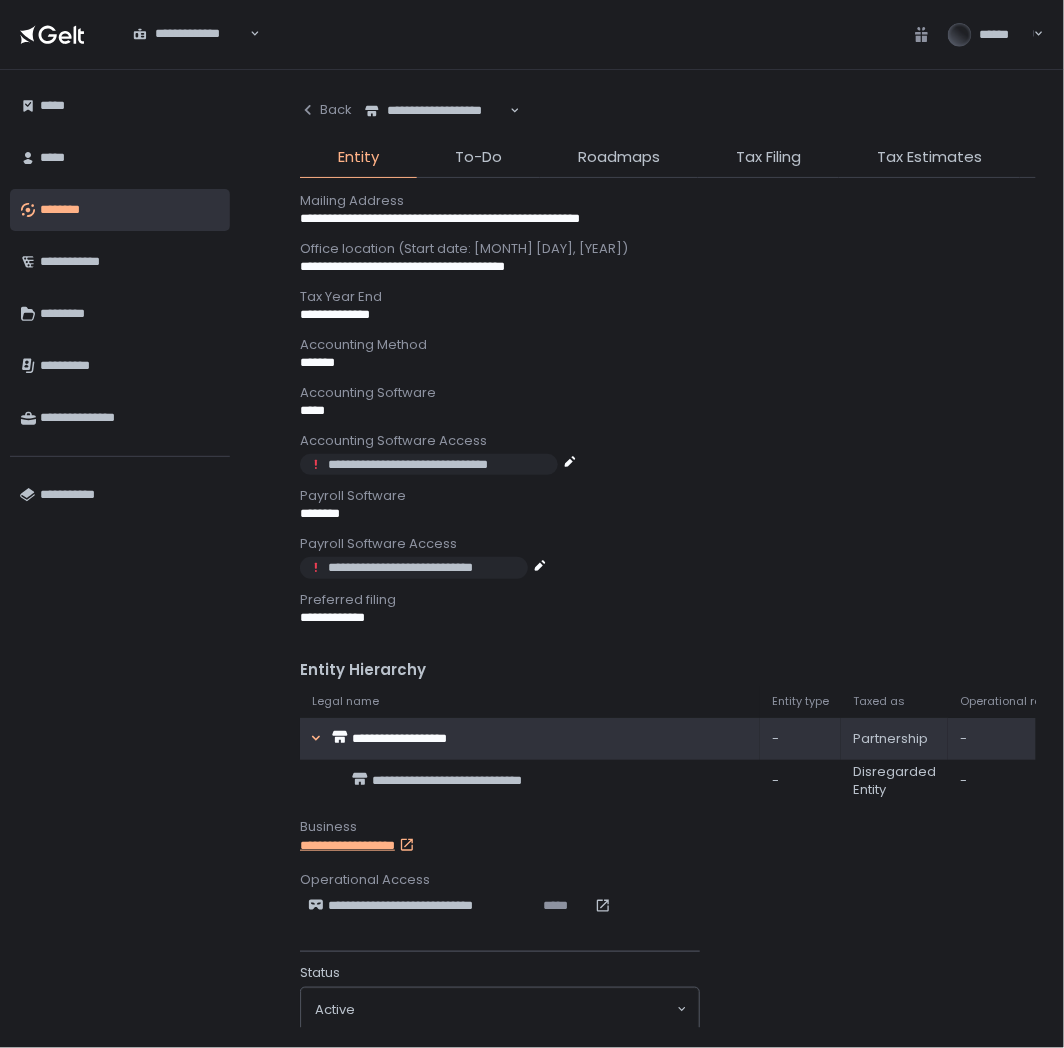 scroll, scrollTop: 471, scrollLeft: 0, axis: vertical 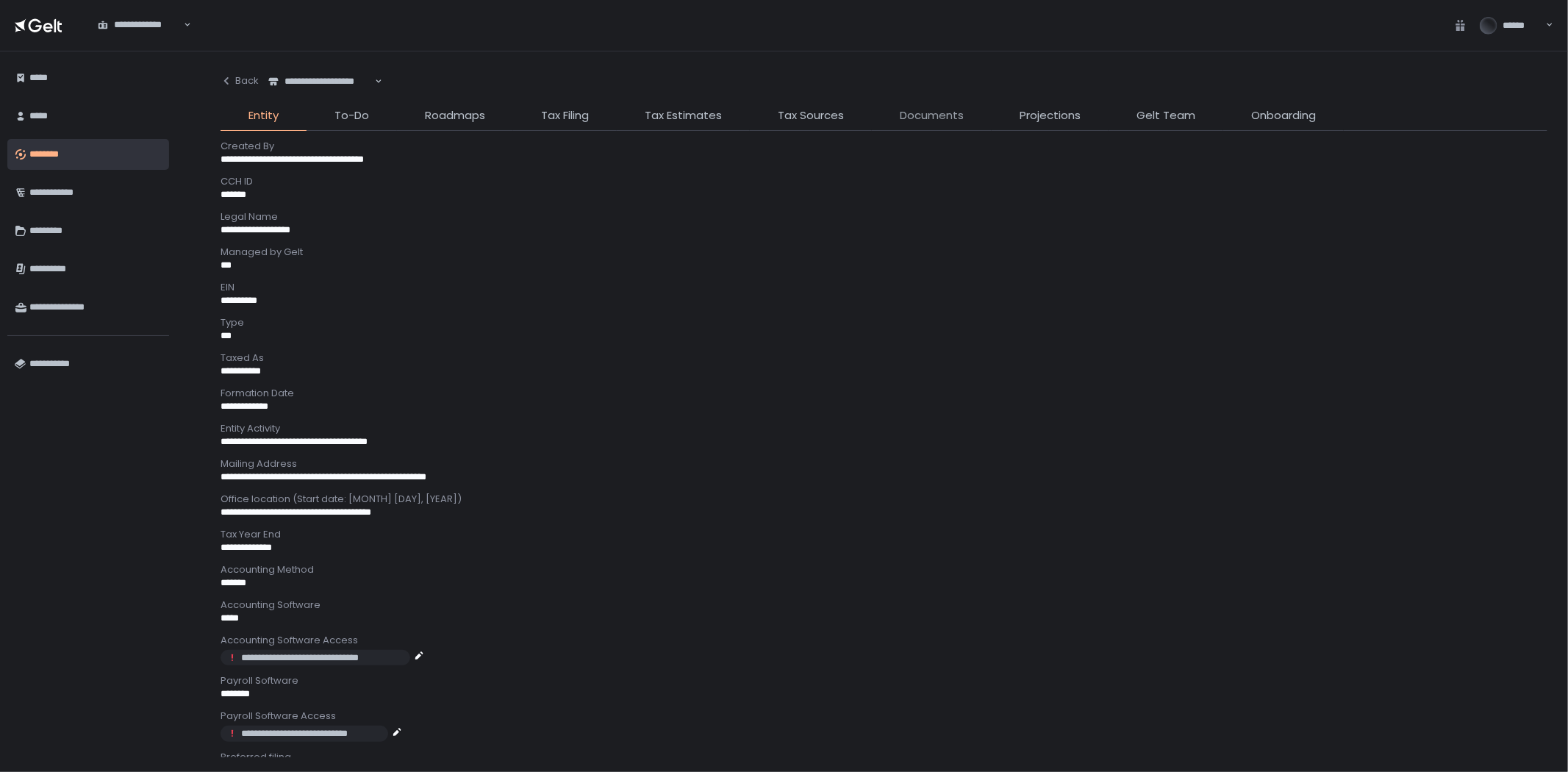 click on "Documents" at bounding box center (931, 115) 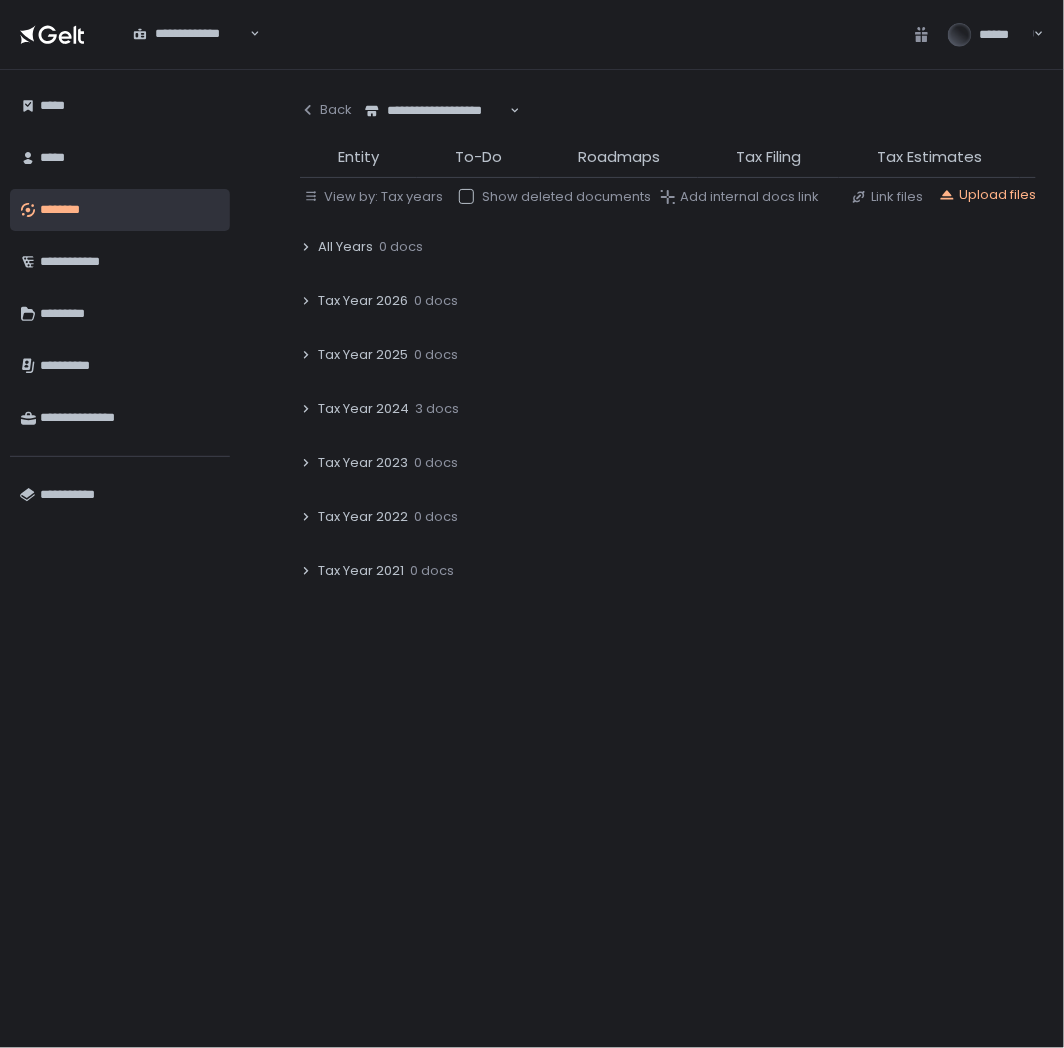 click 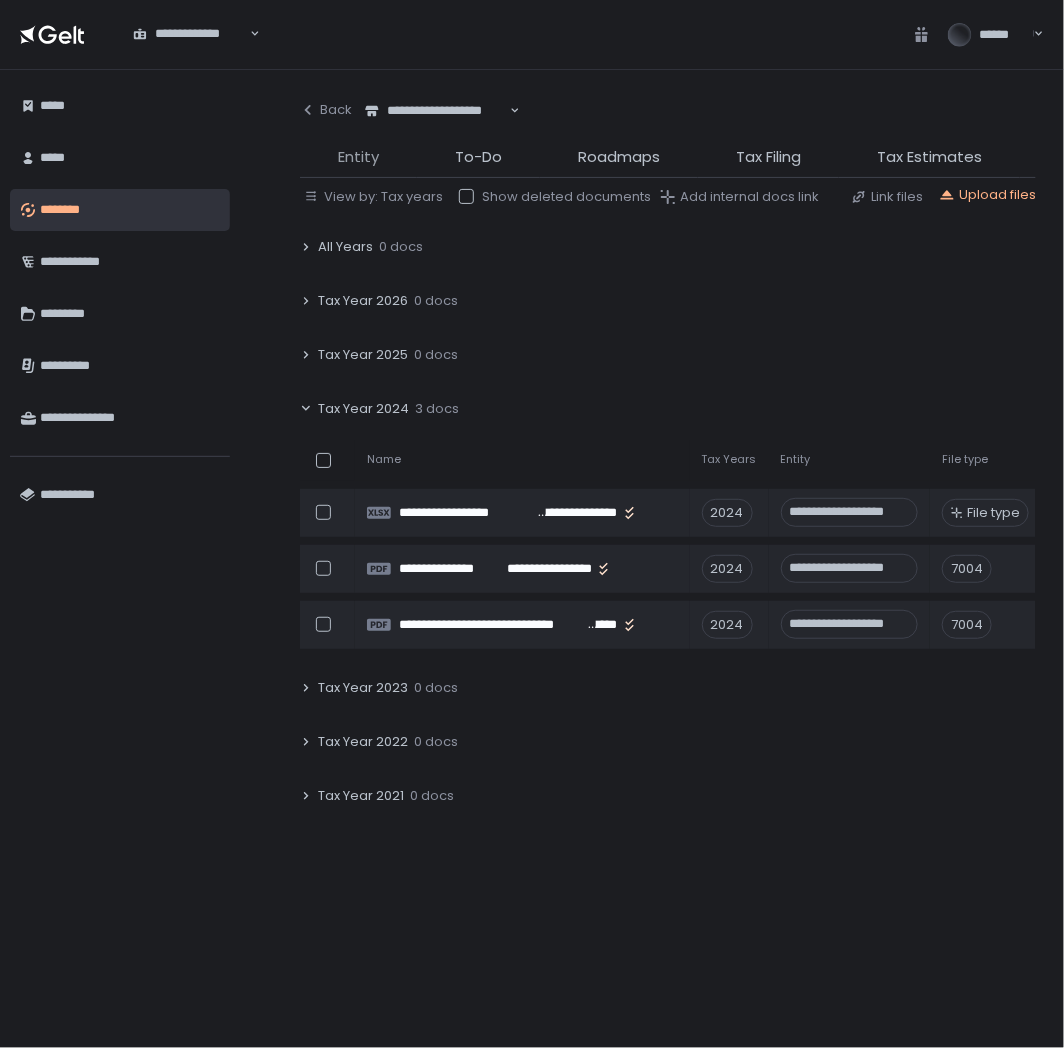 click on "Entity" at bounding box center [358, 157] 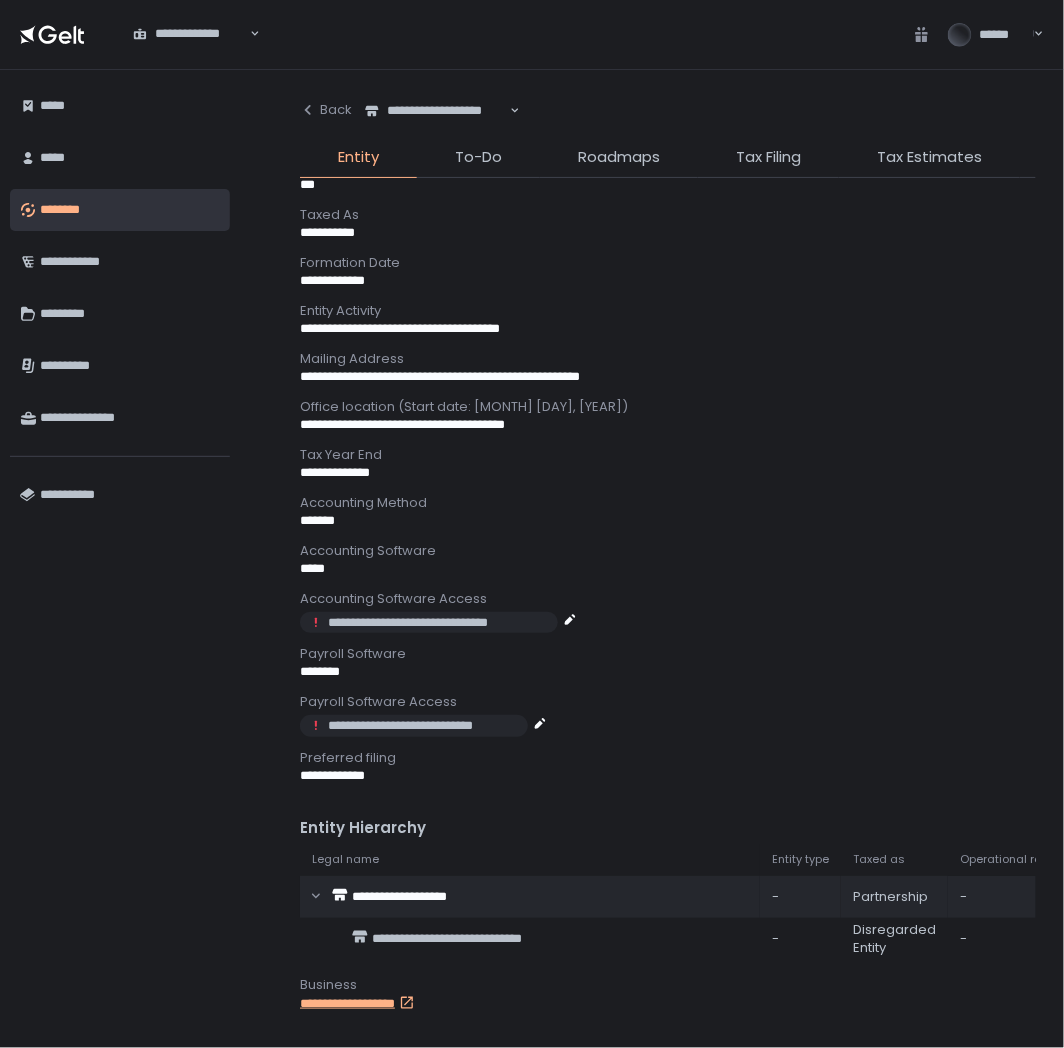 scroll, scrollTop: 333, scrollLeft: 0, axis: vertical 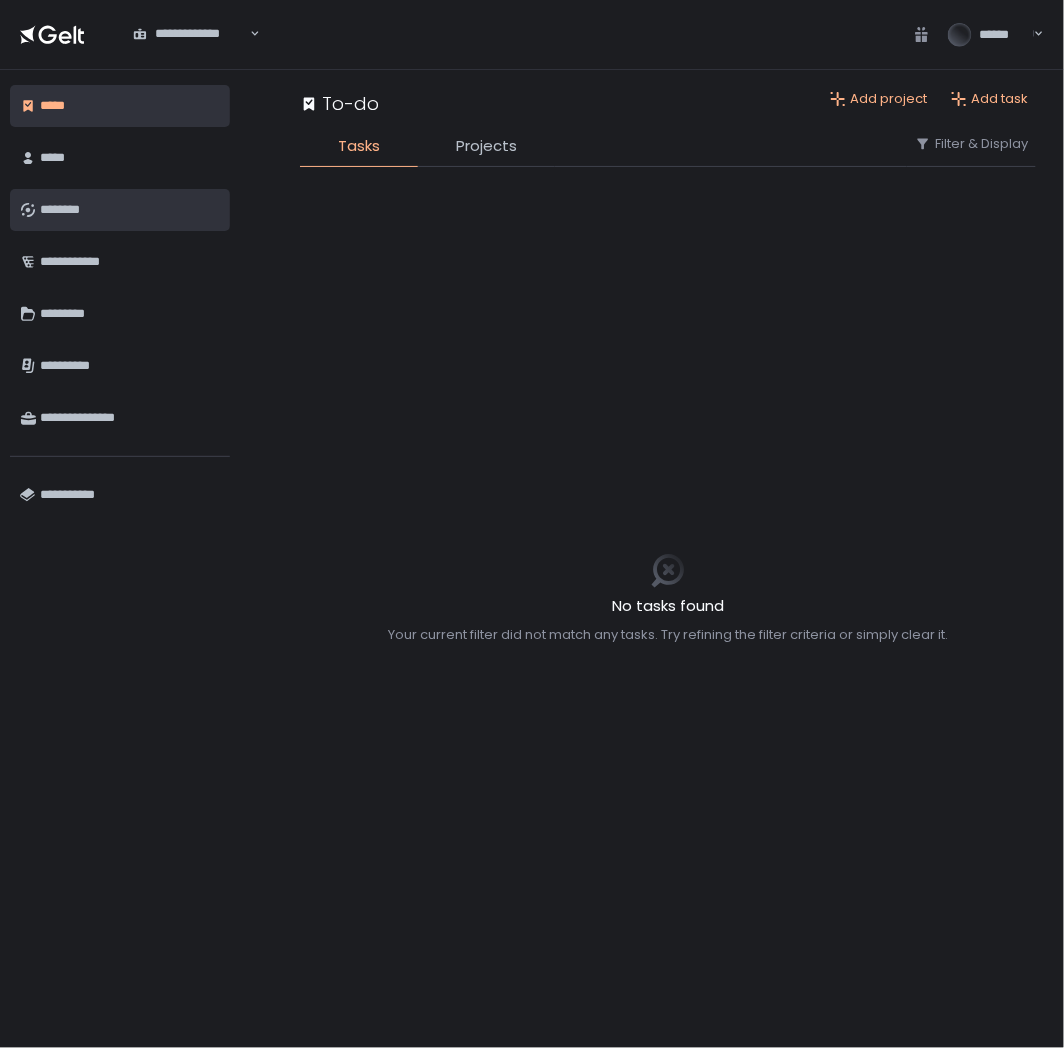 click on "********" at bounding box center (130, 210) 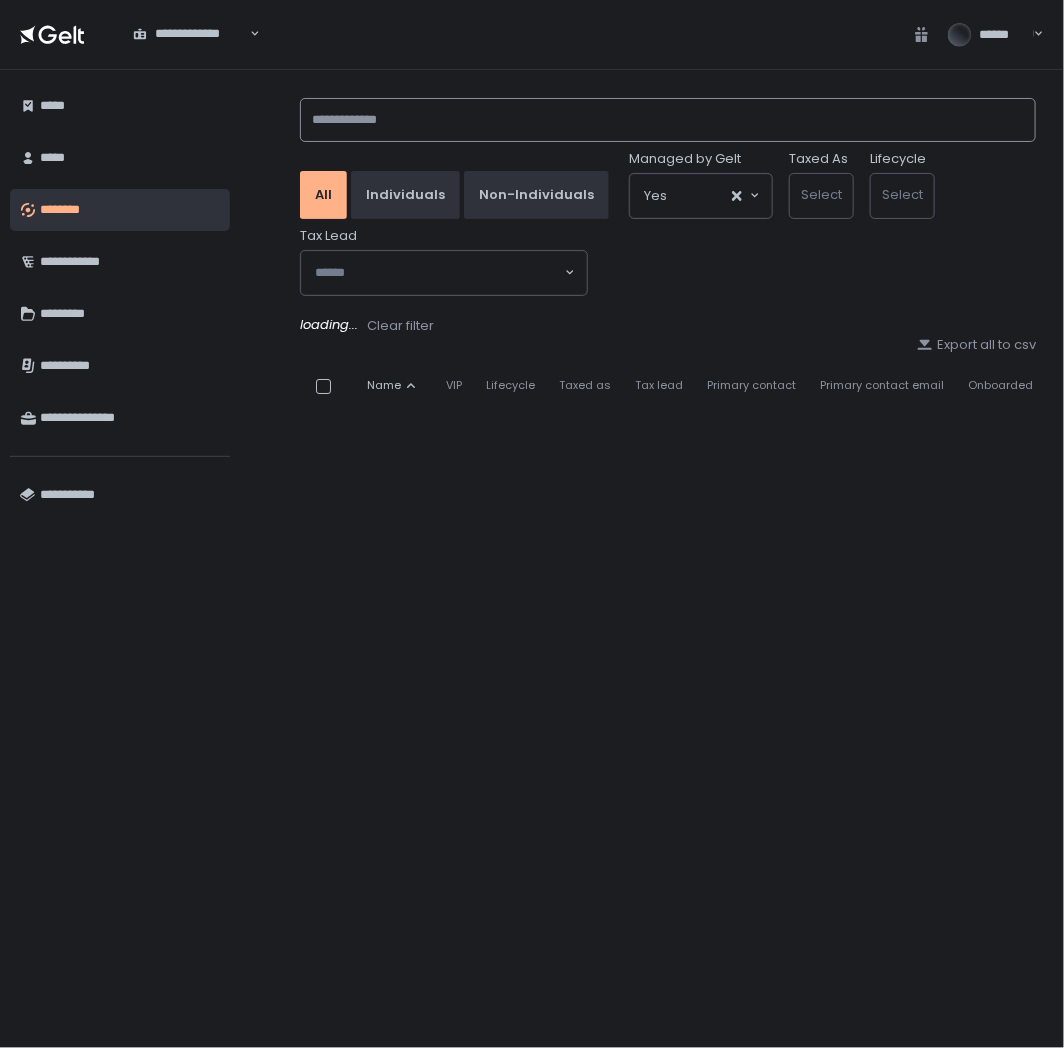 click 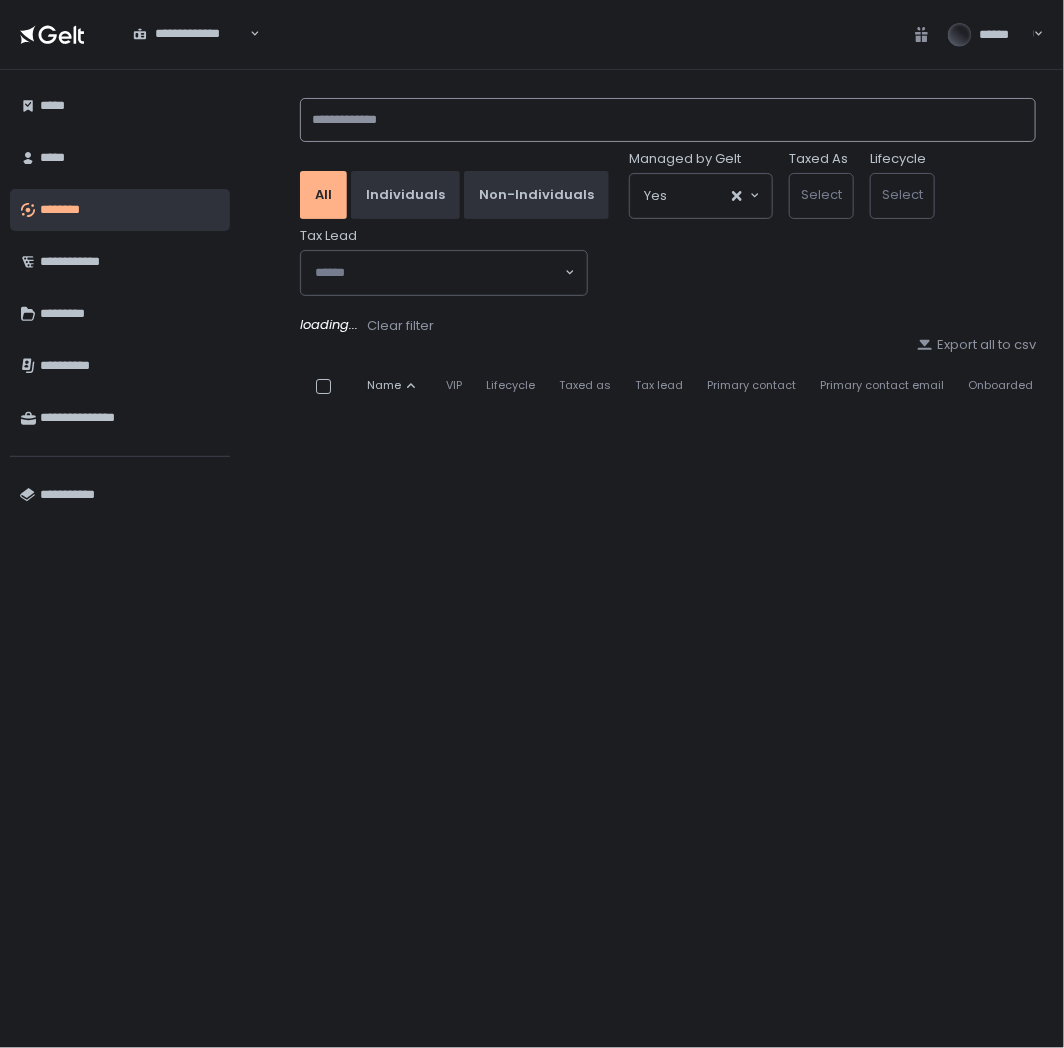 paste on "**********" 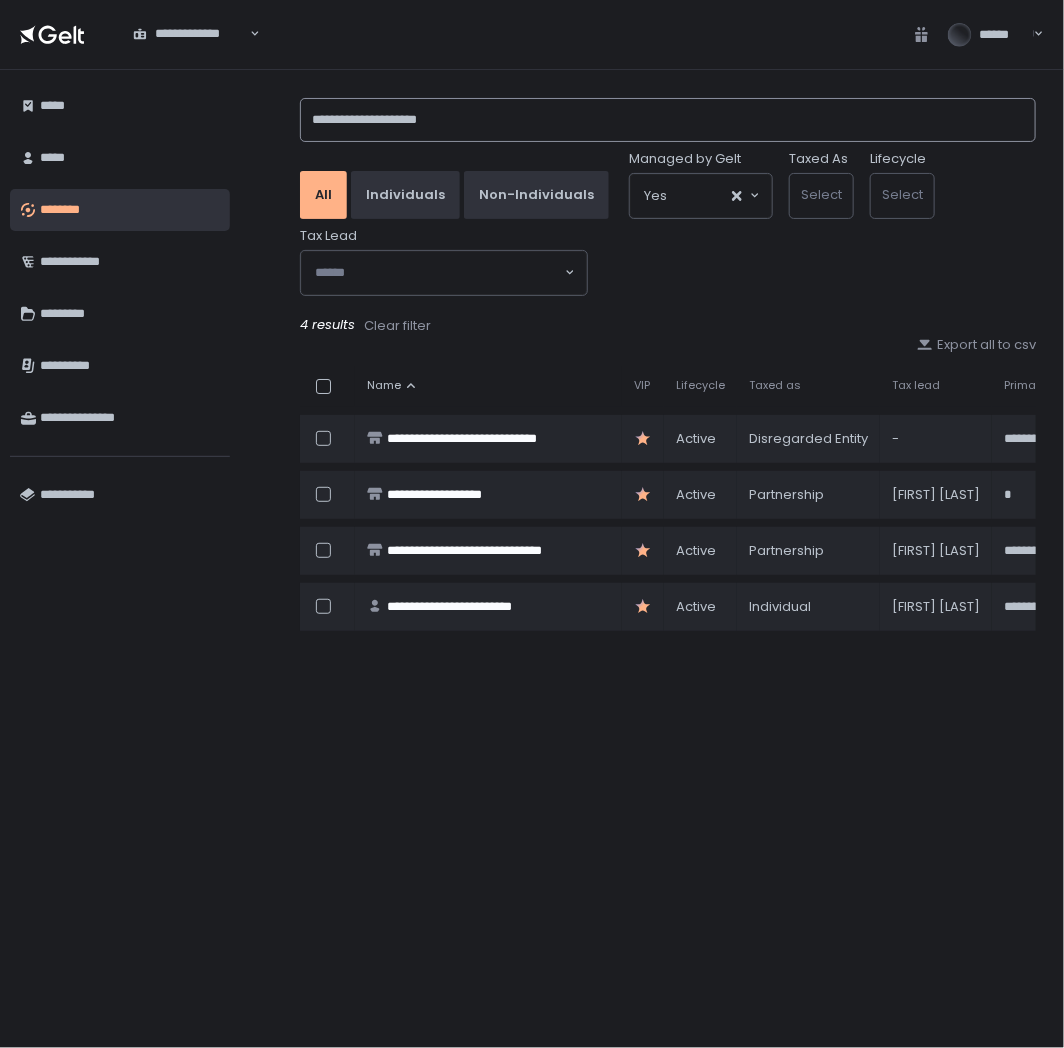 drag, startPoint x: 537, startPoint y: 135, endPoint x: 232, endPoint y: 143, distance: 305.1049 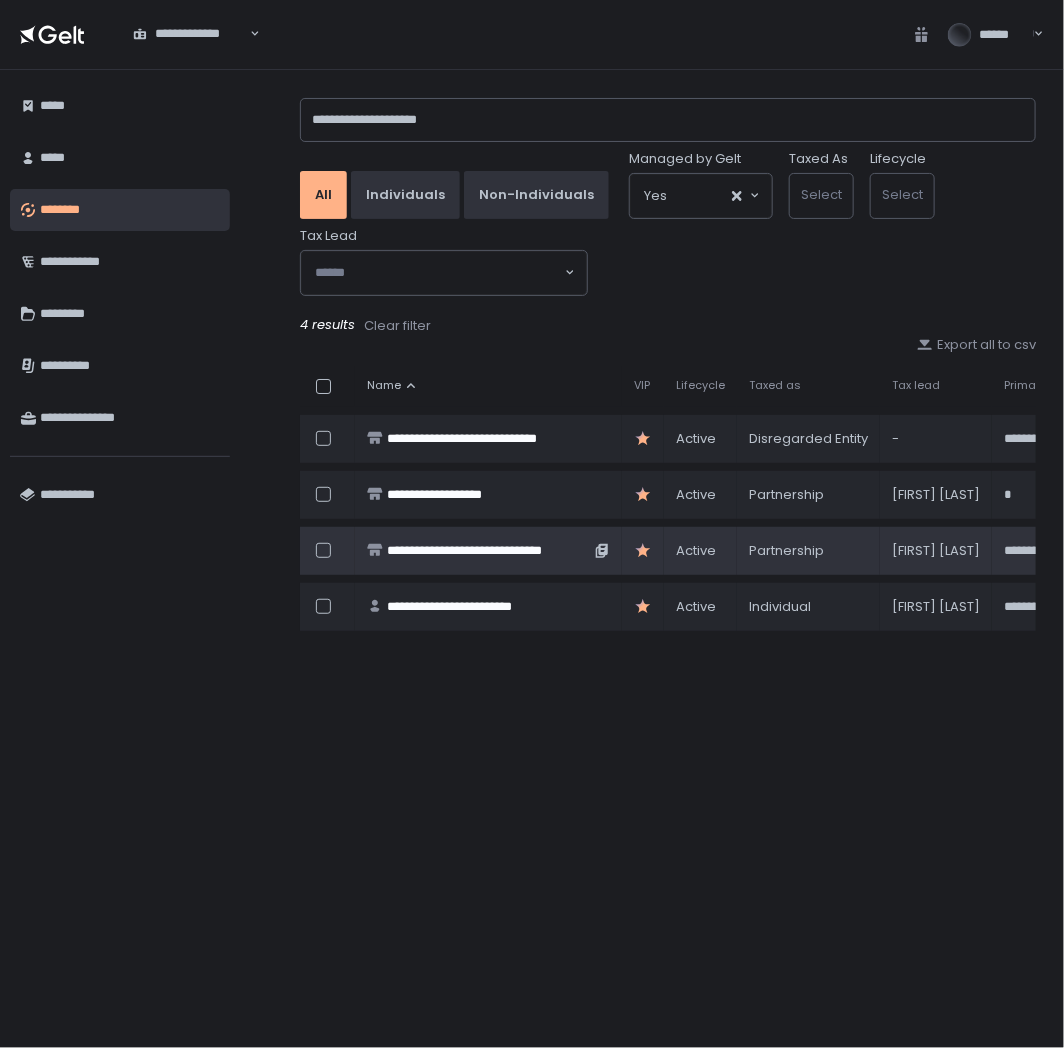 click on "**********" at bounding box center [488, 551] 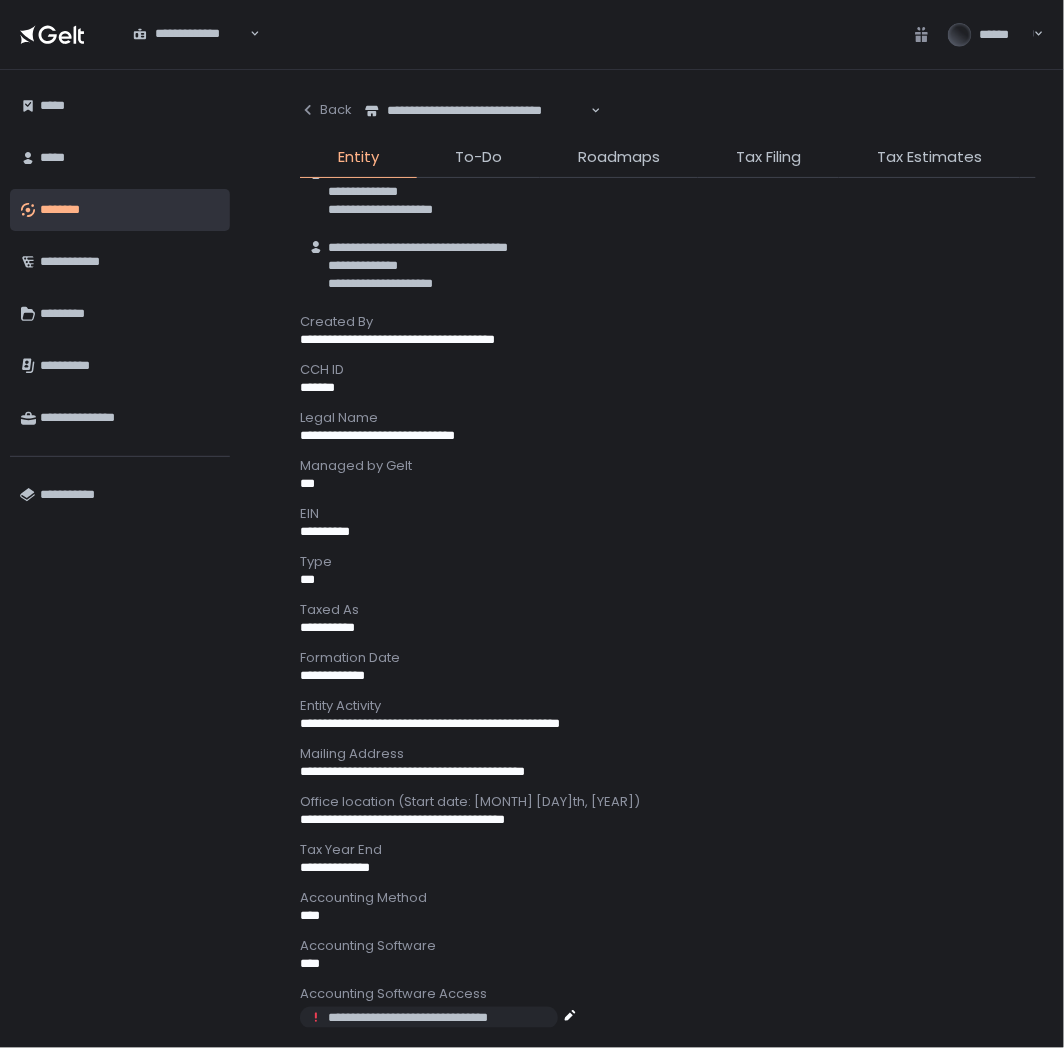 scroll, scrollTop: 142, scrollLeft: 0, axis: vertical 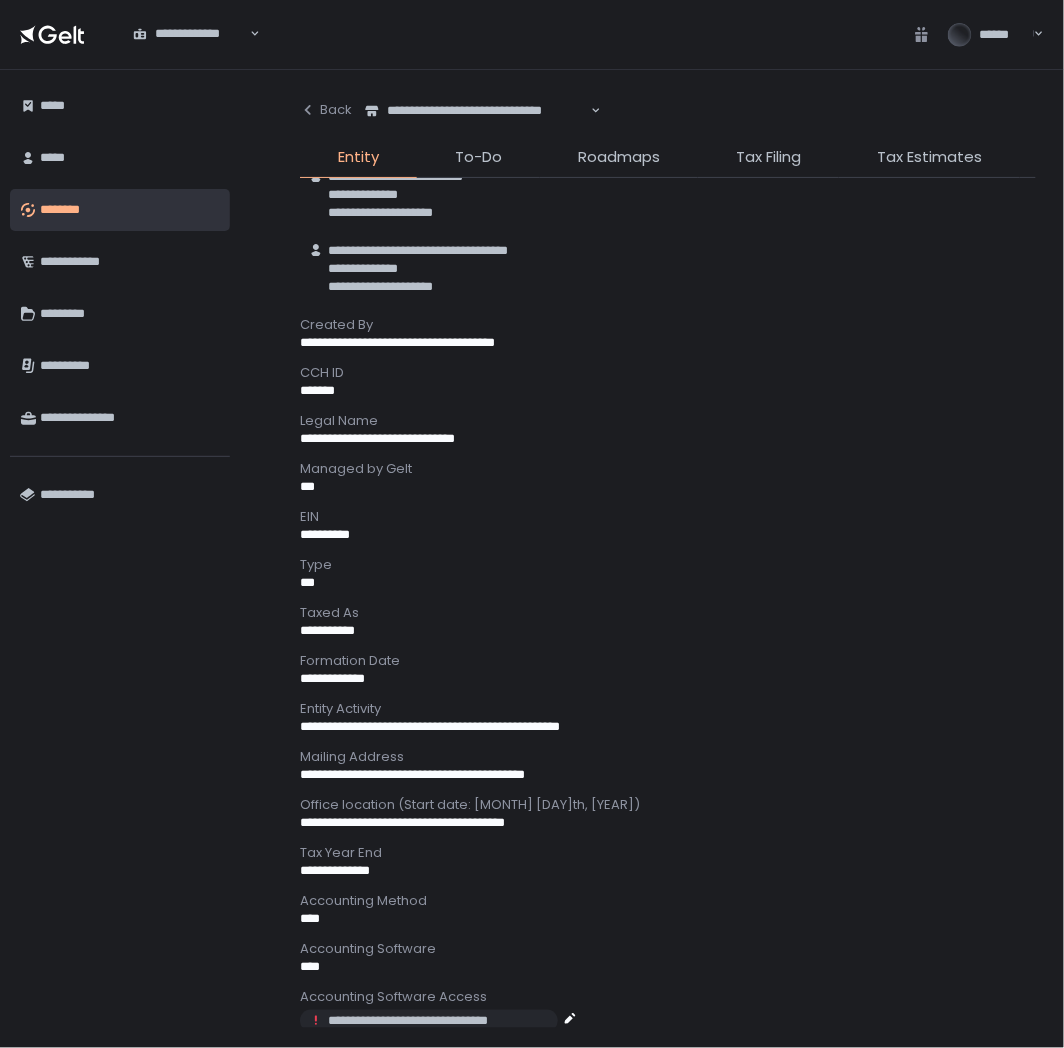 click on "**********" at bounding box center (325, 534) 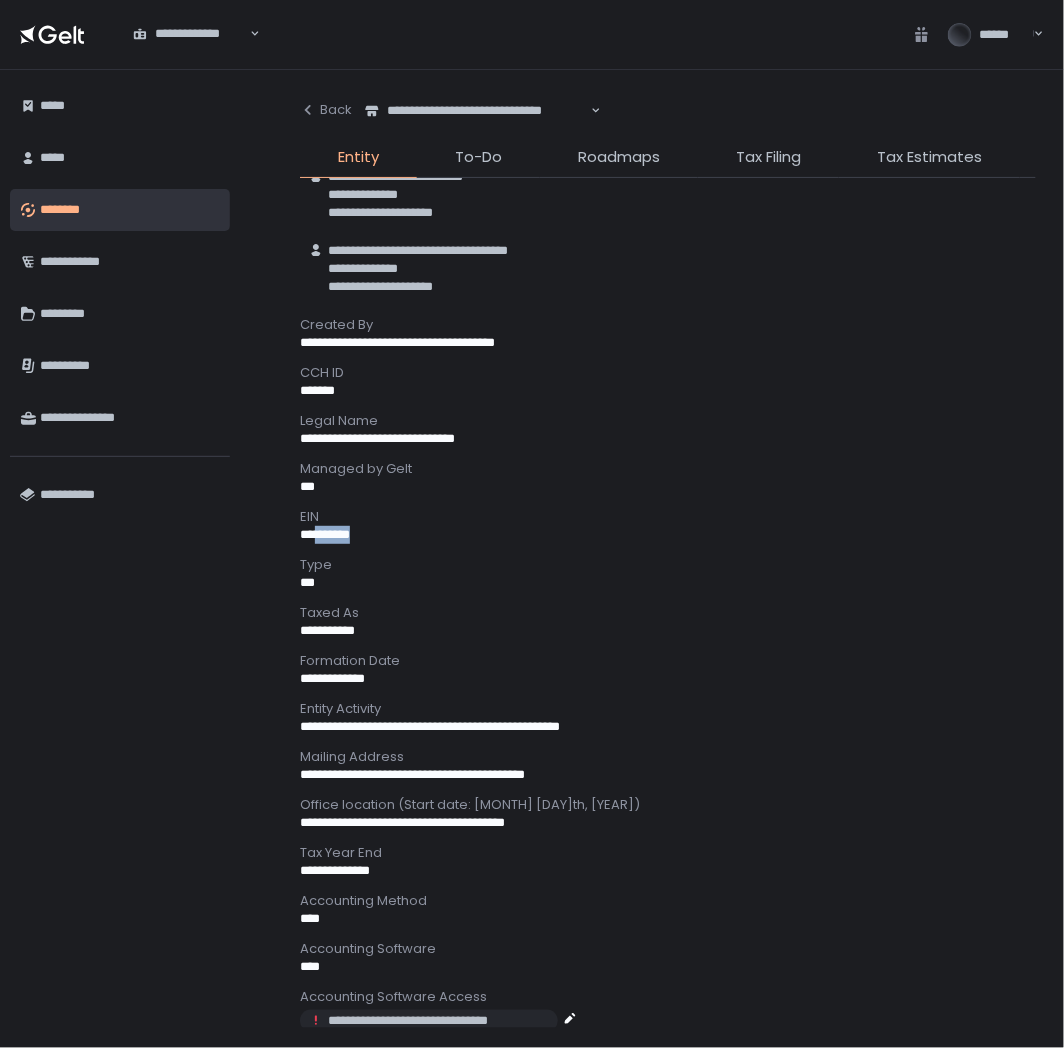 click on "**********" at bounding box center [325, 534] 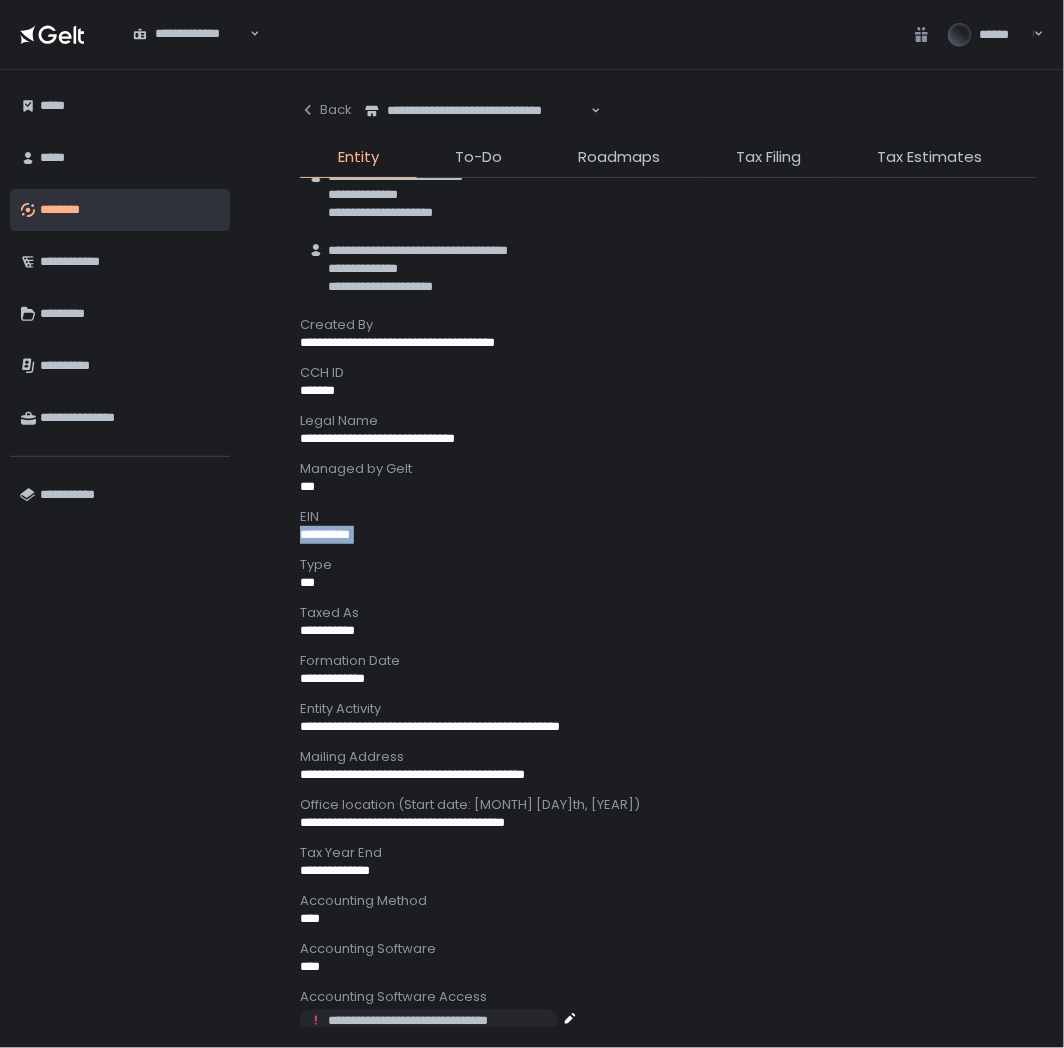 click on "**********" at bounding box center [325, 534] 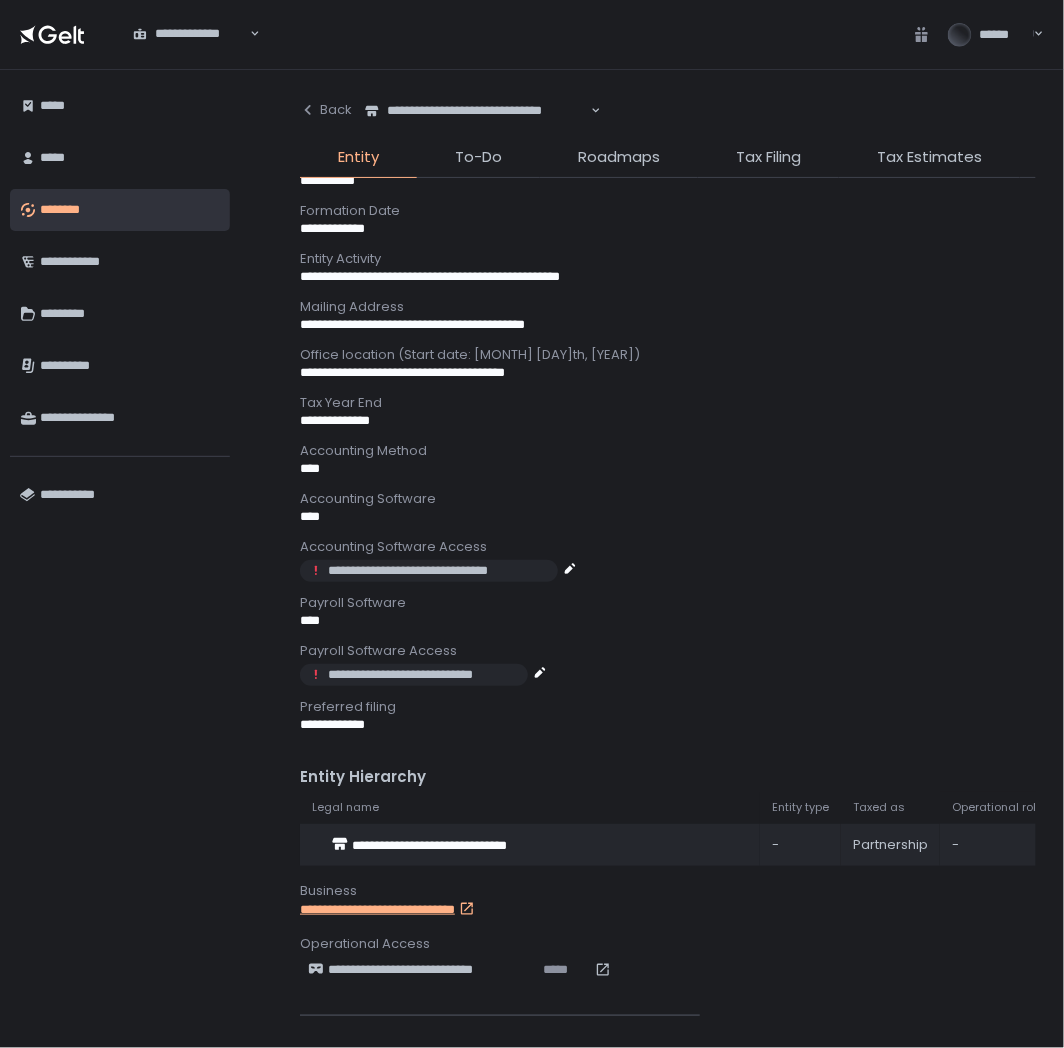scroll, scrollTop: 697, scrollLeft: 0, axis: vertical 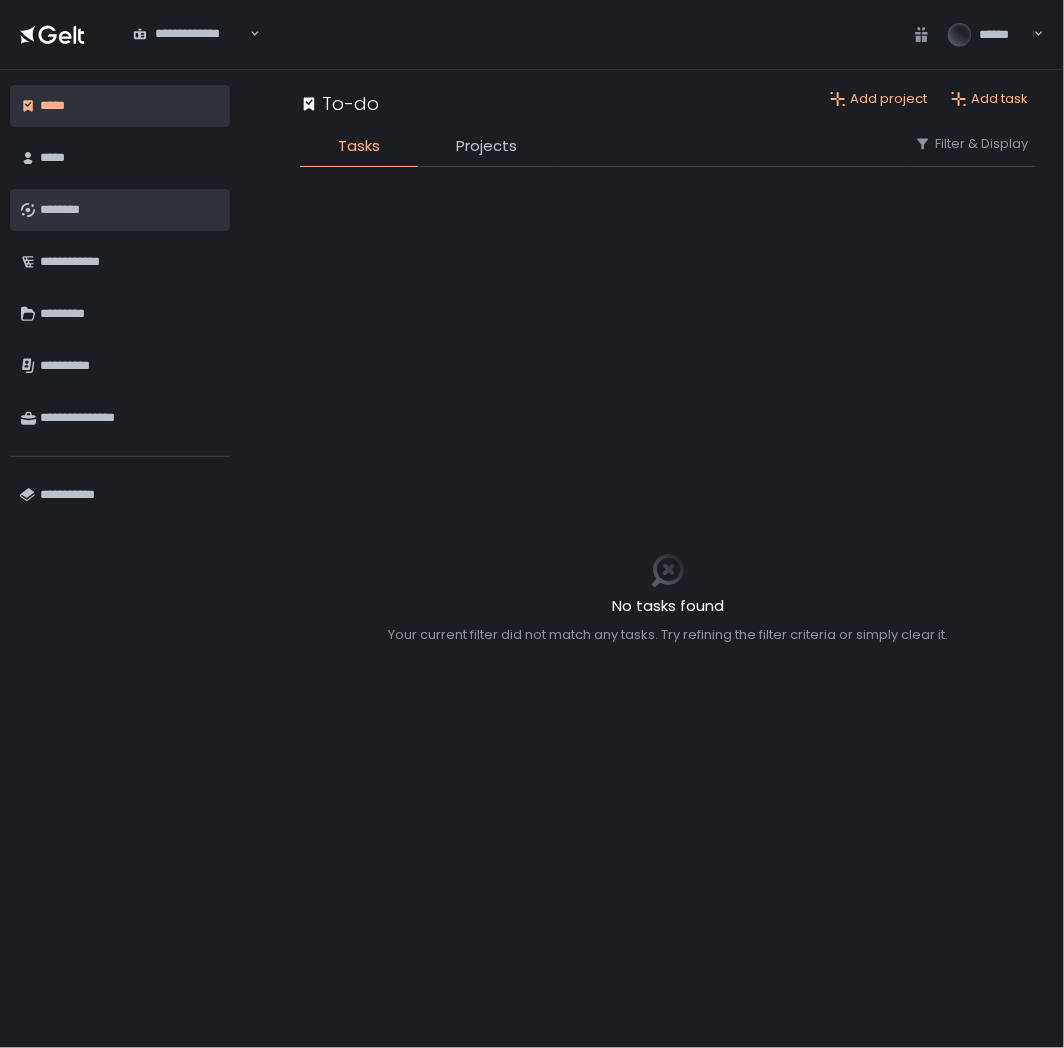 click on "********" at bounding box center [130, 210] 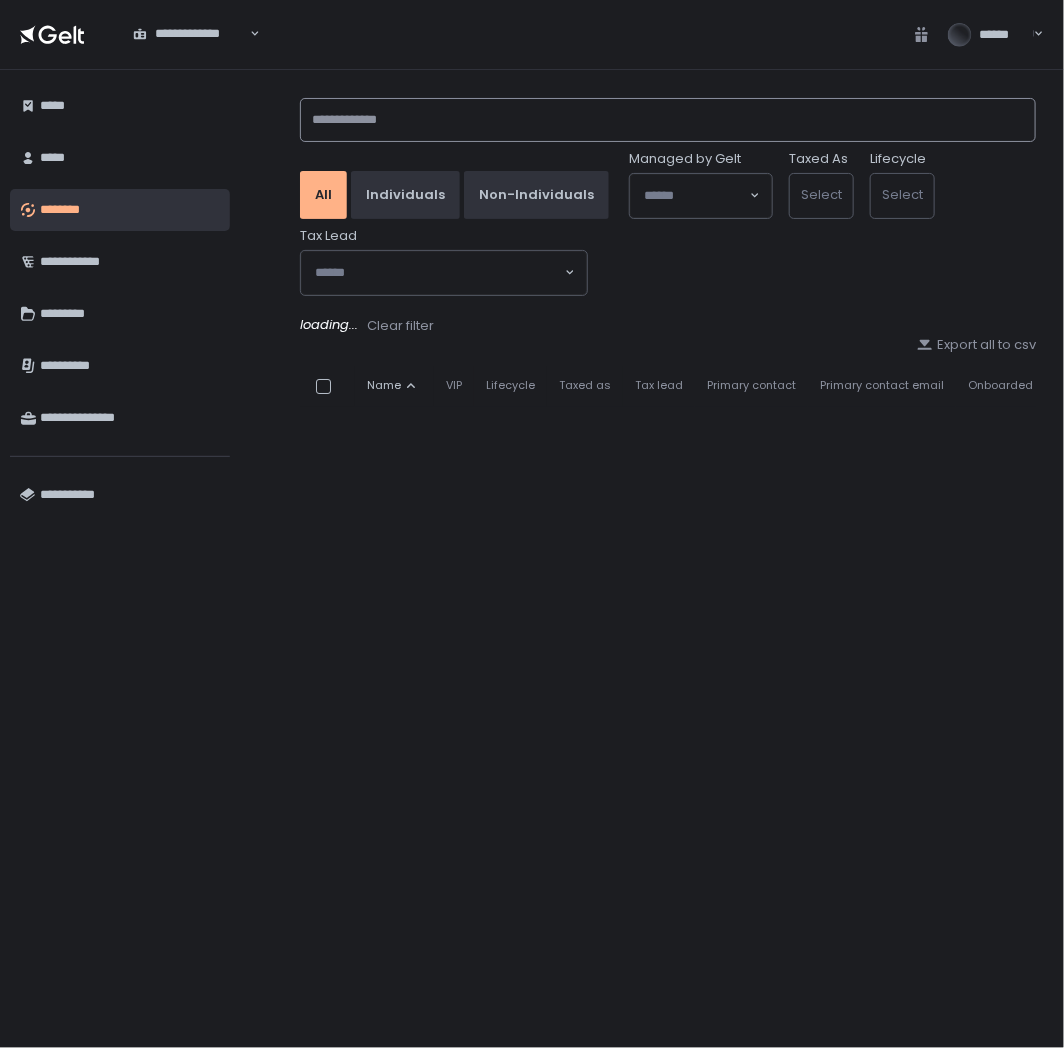 click 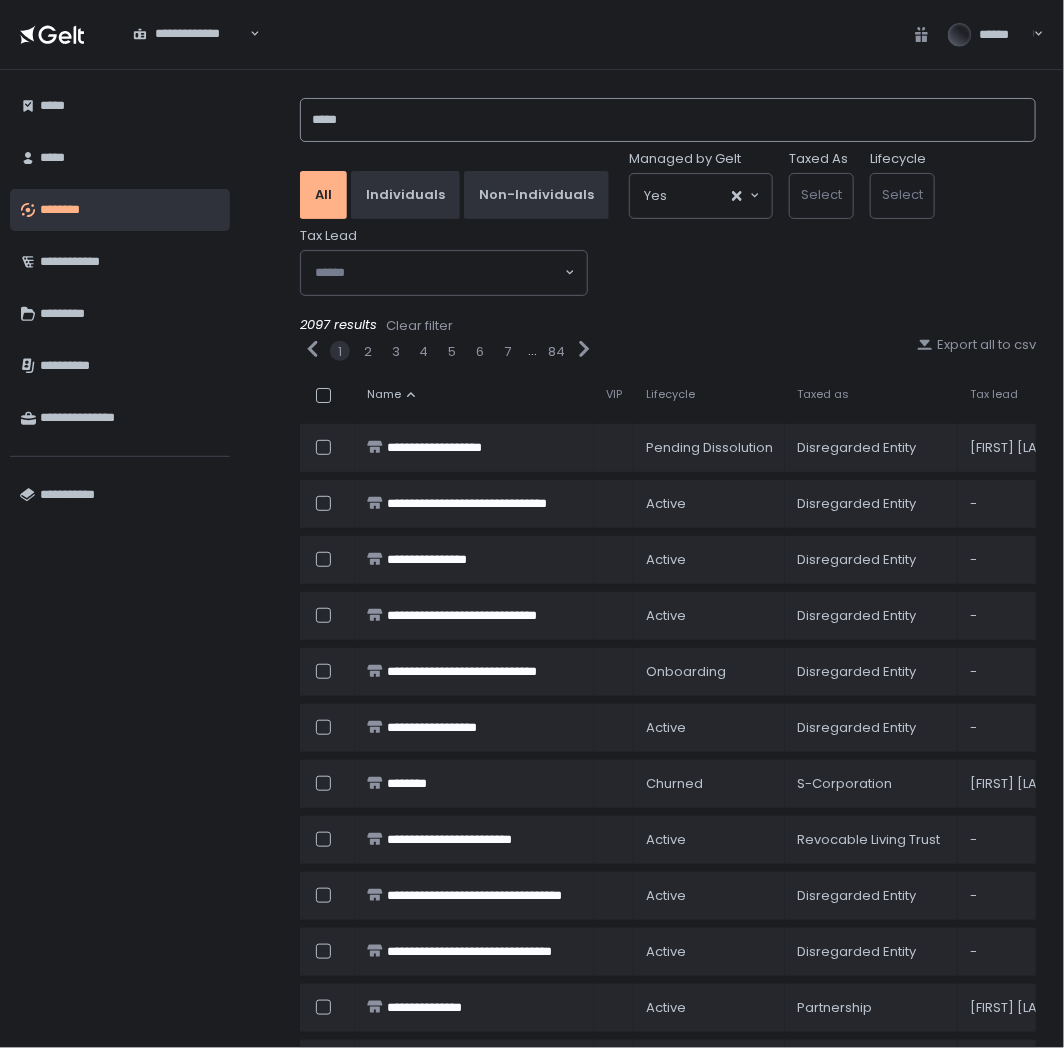 type on "*****" 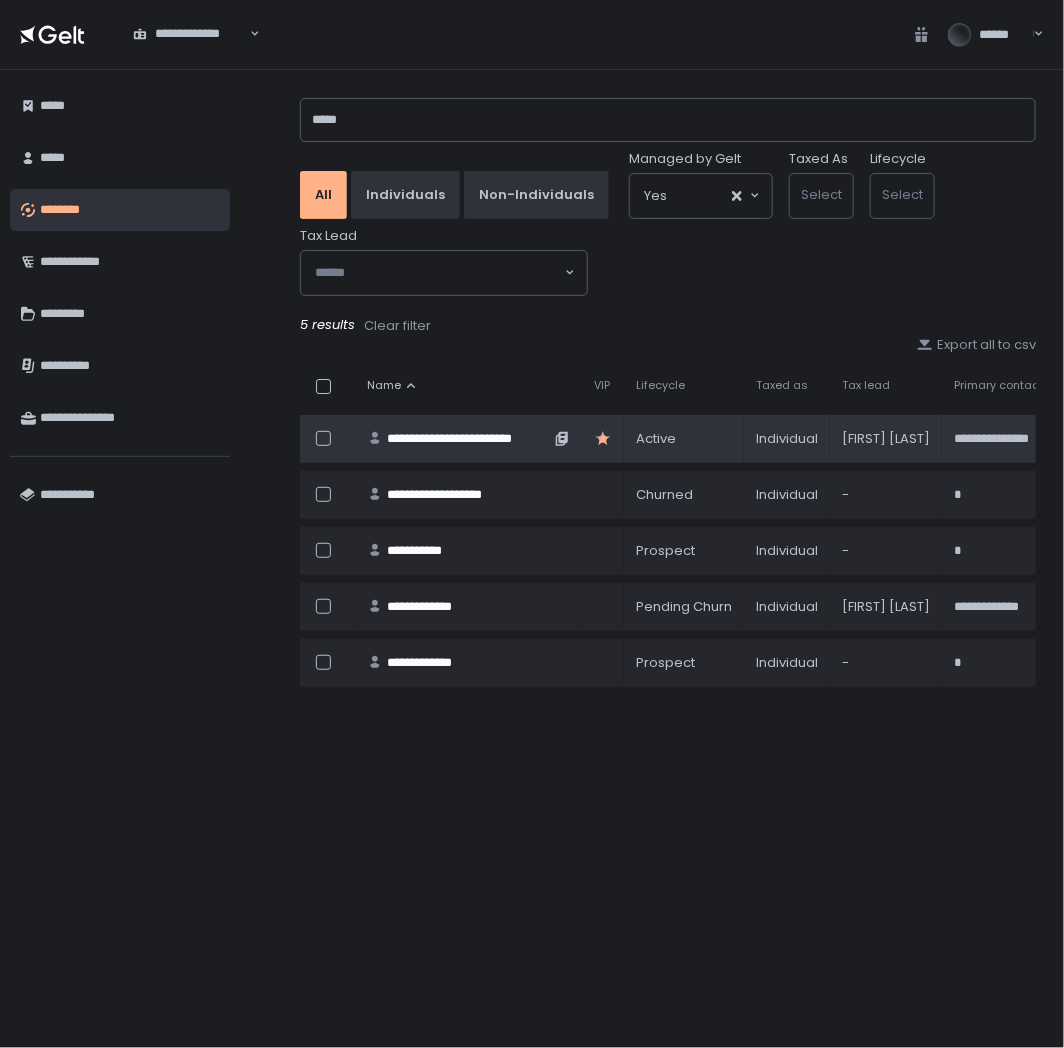 click on "**********" at bounding box center (468, 439) 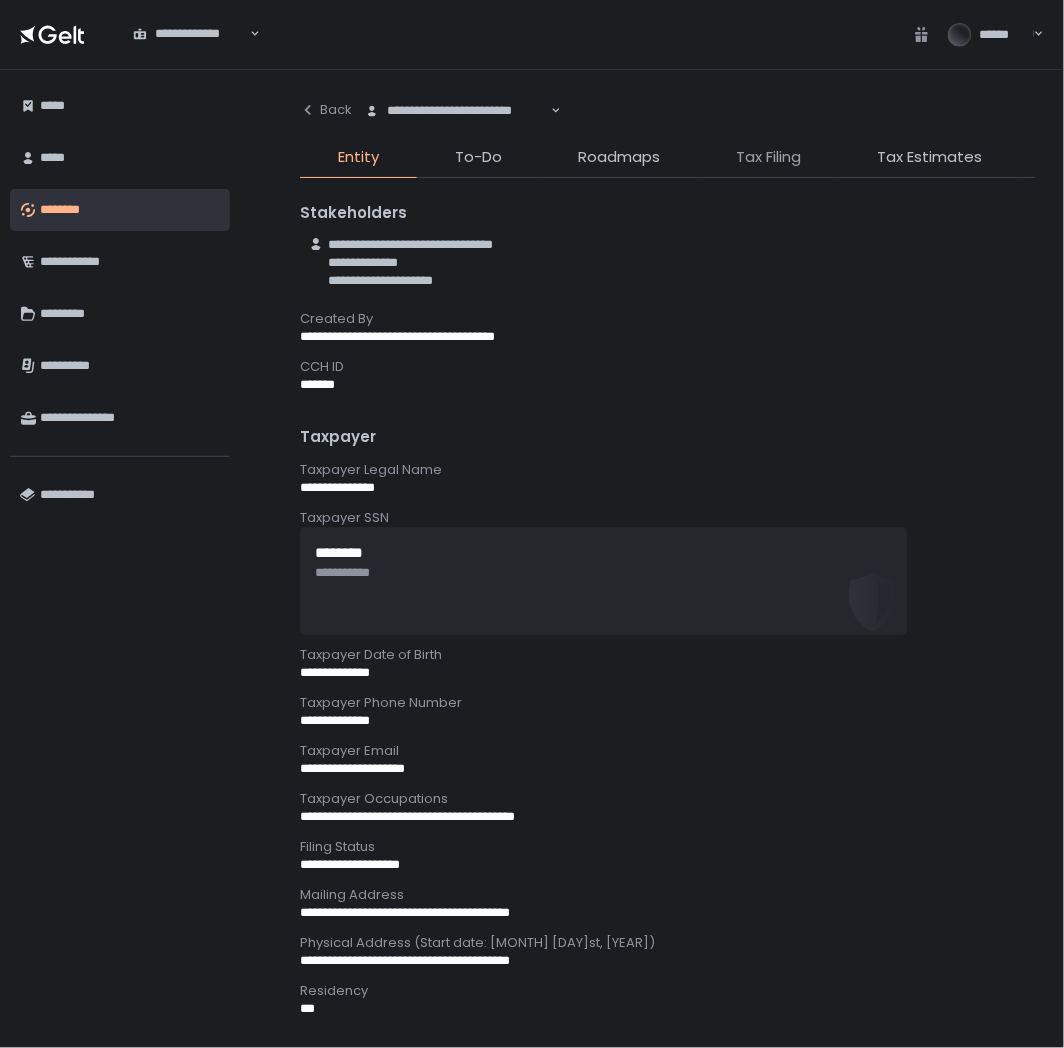 click on "Tax Filing" at bounding box center (768, 157) 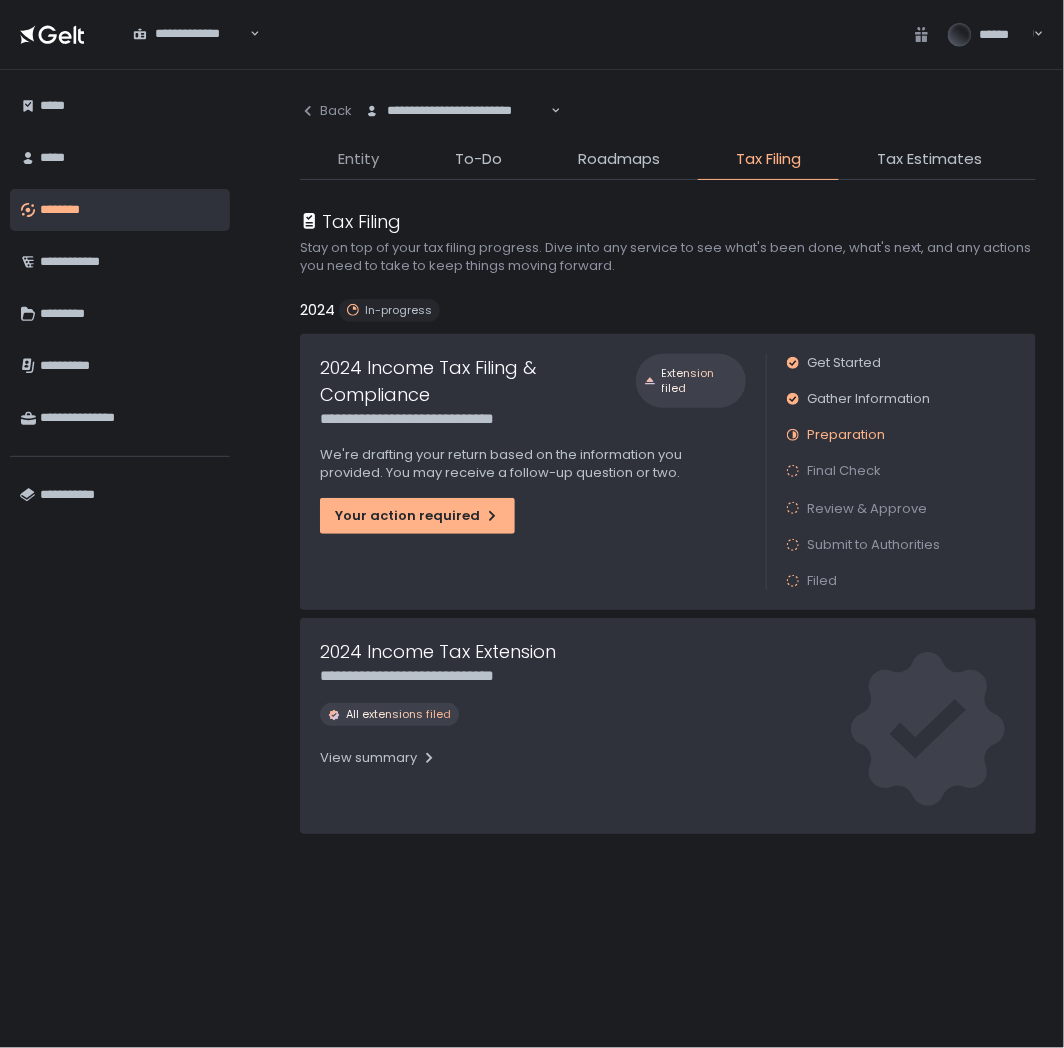 click on "Entity" at bounding box center (358, 159) 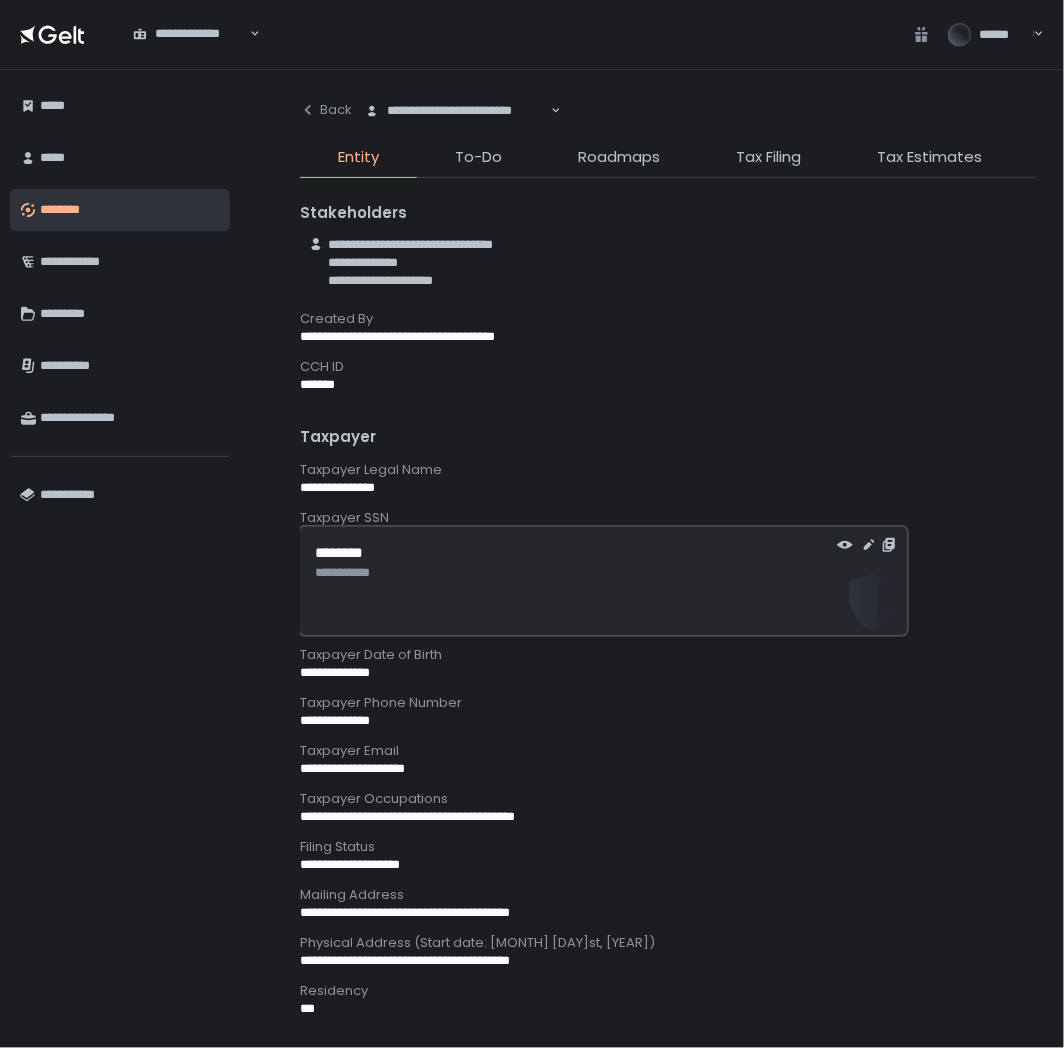 click 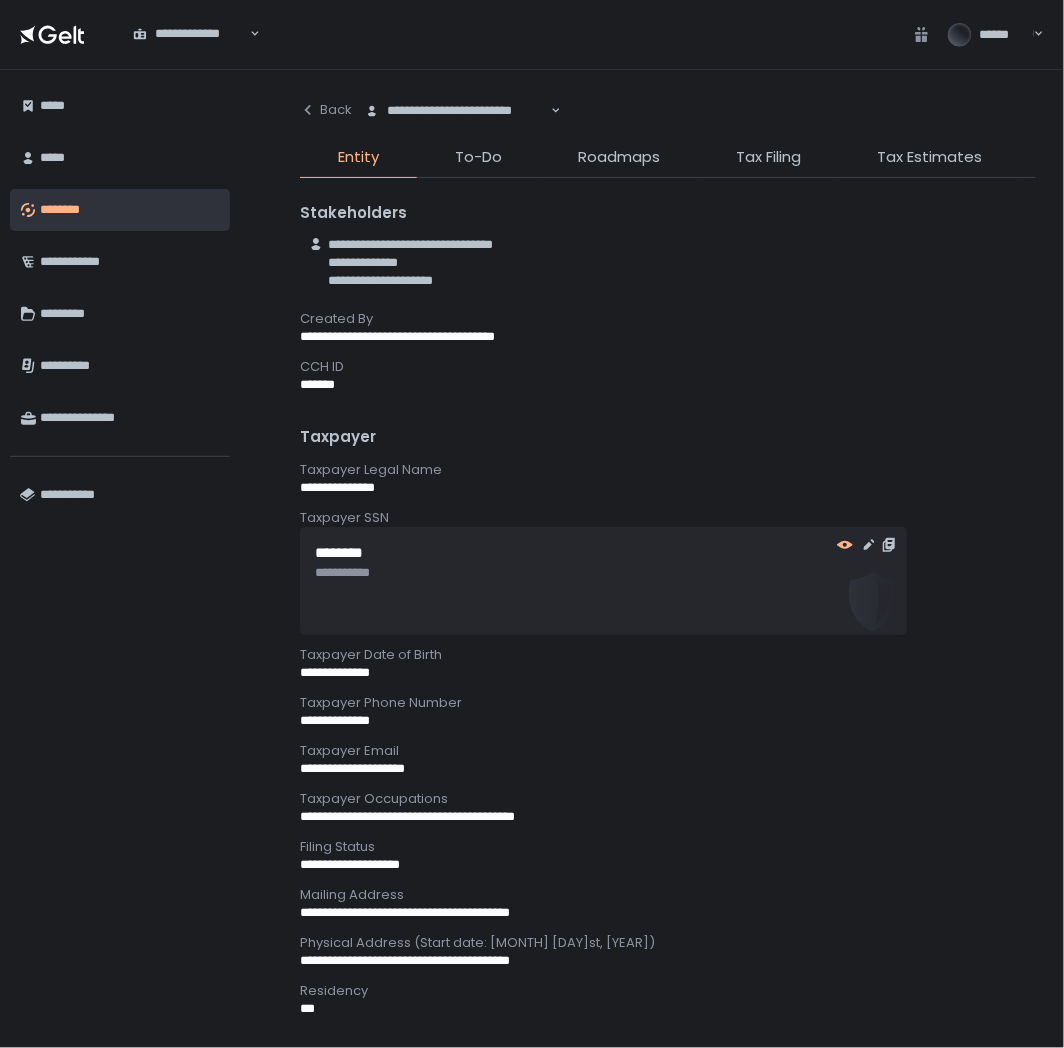 click 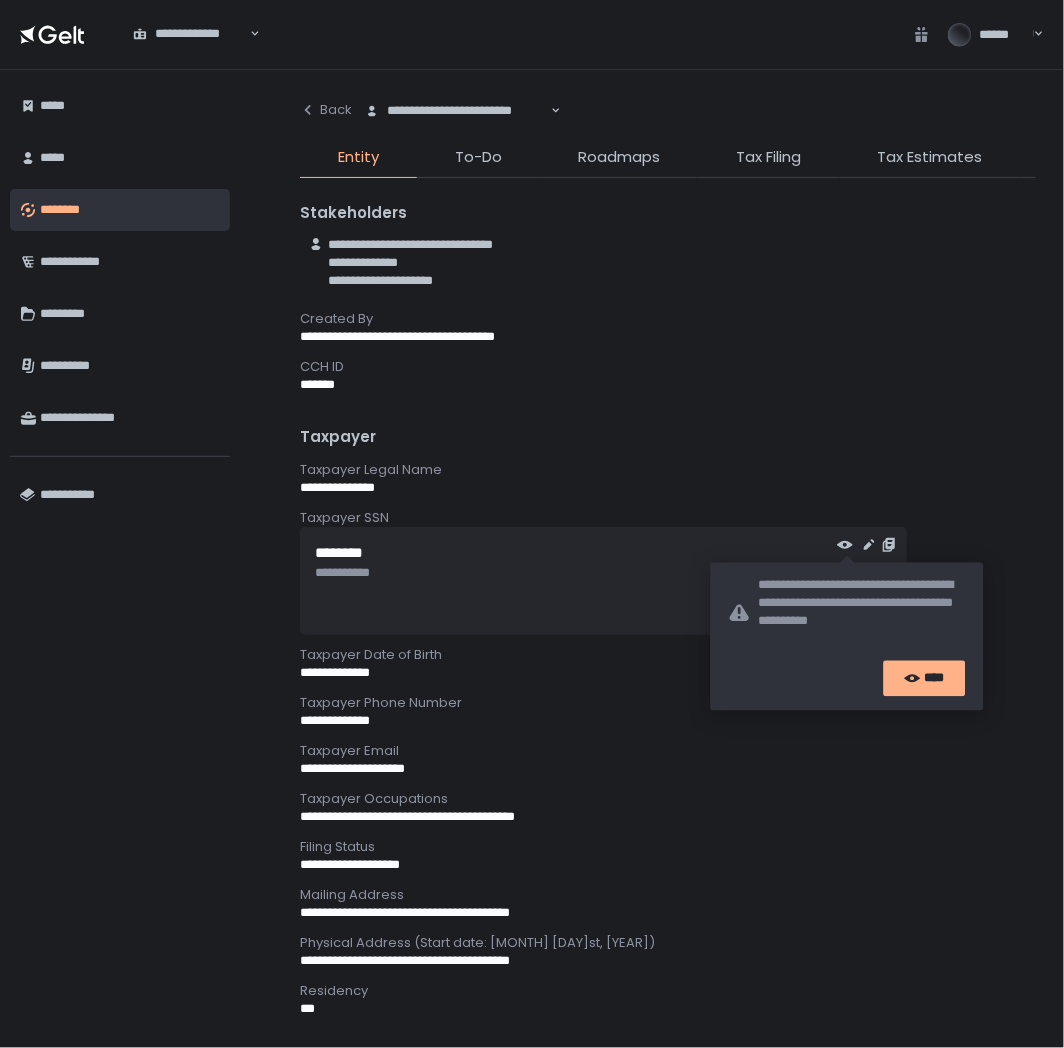 click on "****" 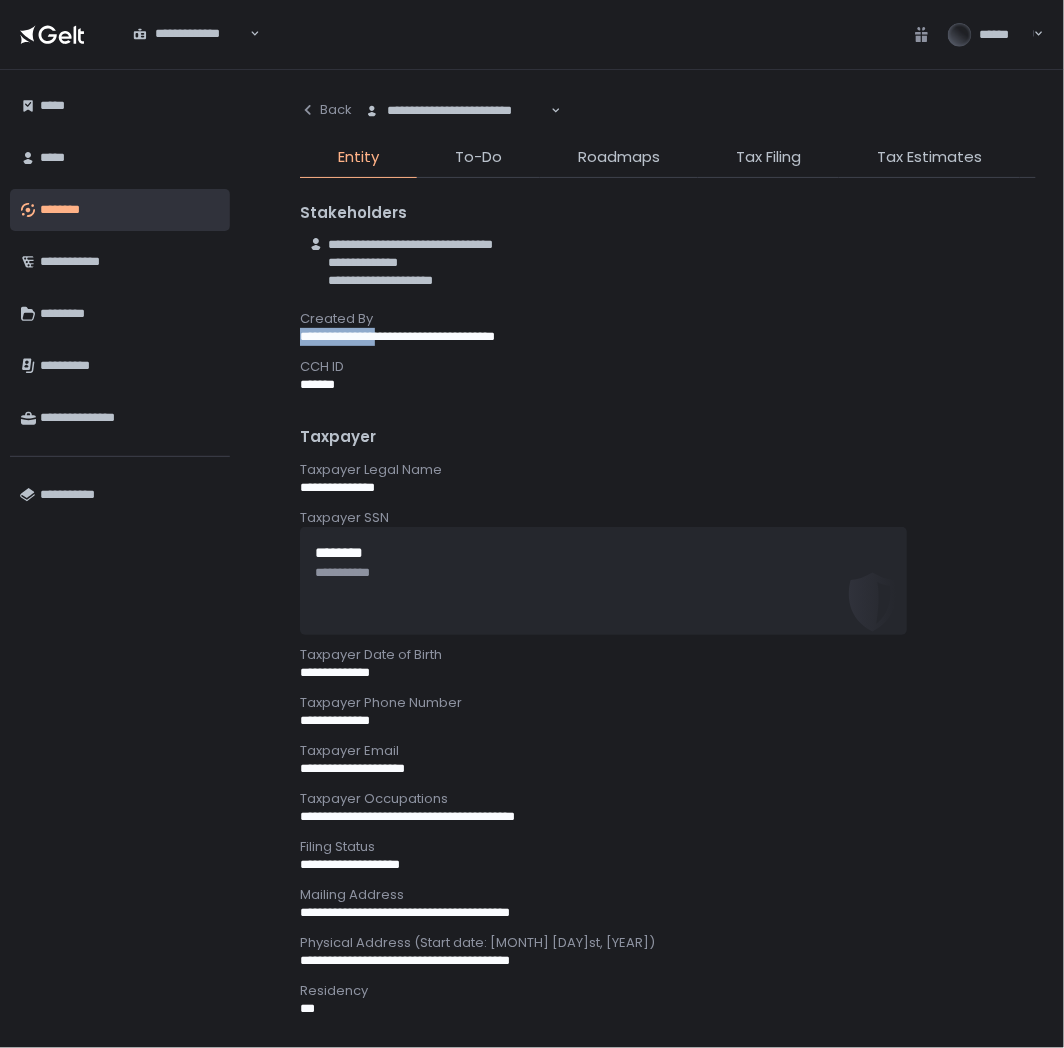 drag, startPoint x: 403, startPoint y: 340, endPoint x: 264, endPoint y: 331, distance: 139.29106 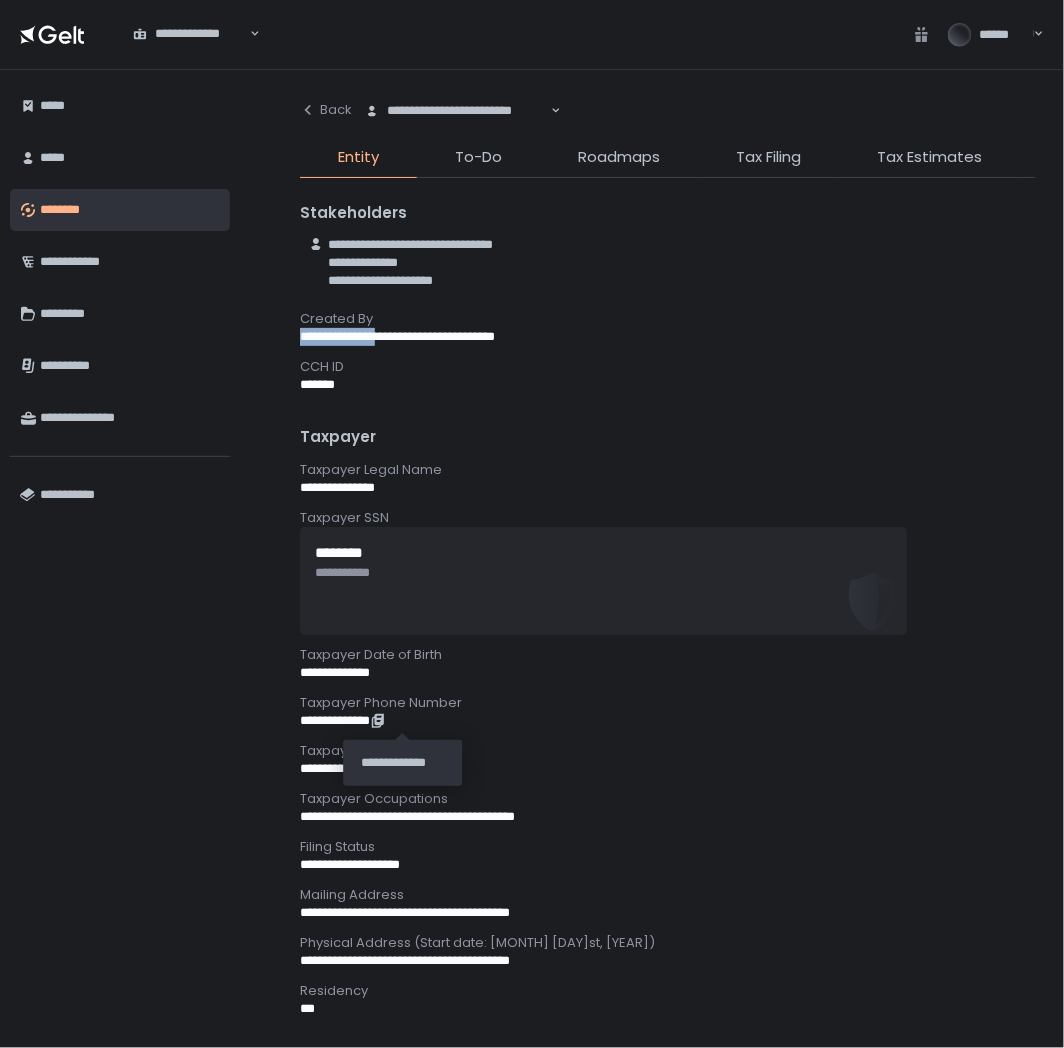 drag, startPoint x: 398, startPoint y: 722, endPoint x: 297, endPoint y: 720, distance: 101.0198 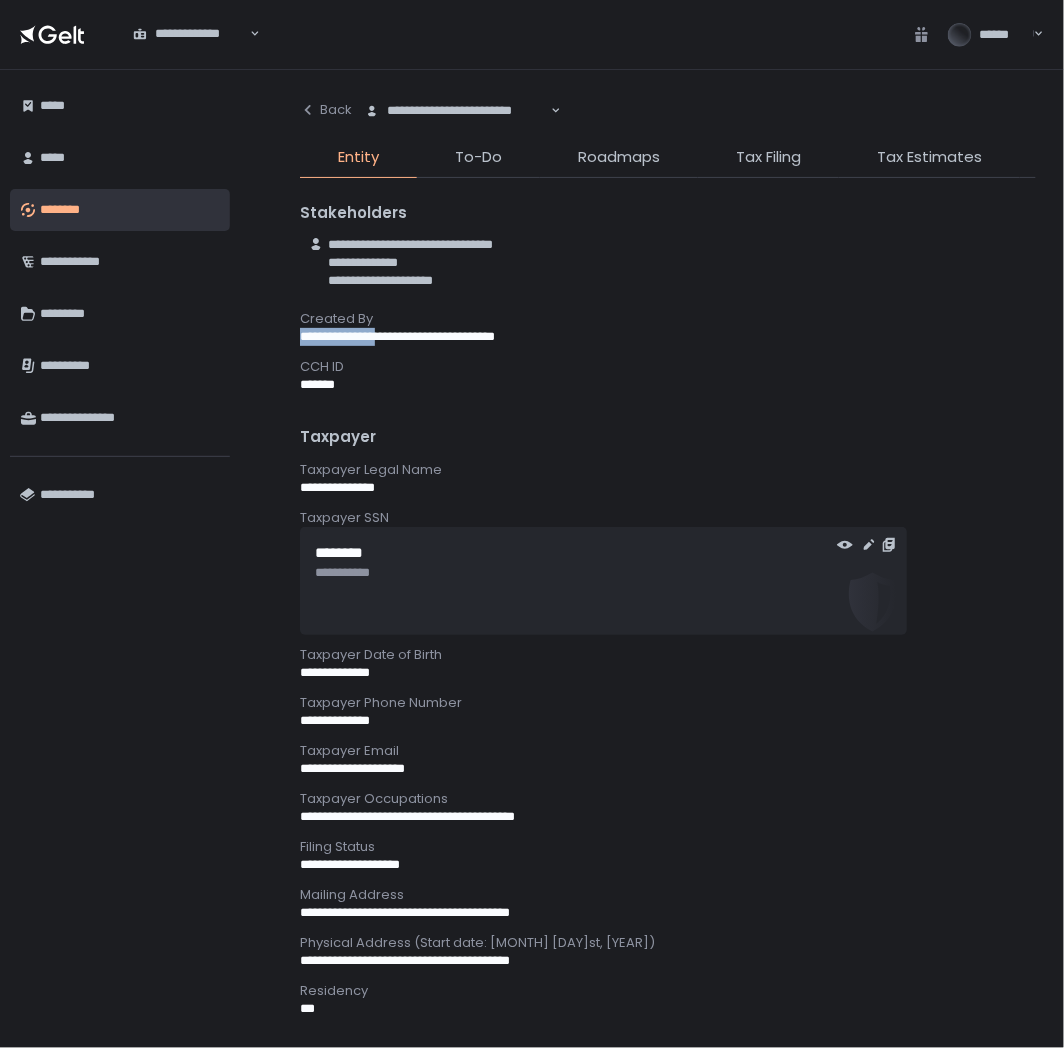 drag, startPoint x: 844, startPoint y: 547, endPoint x: 800, endPoint y: 552, distance: 44.28318 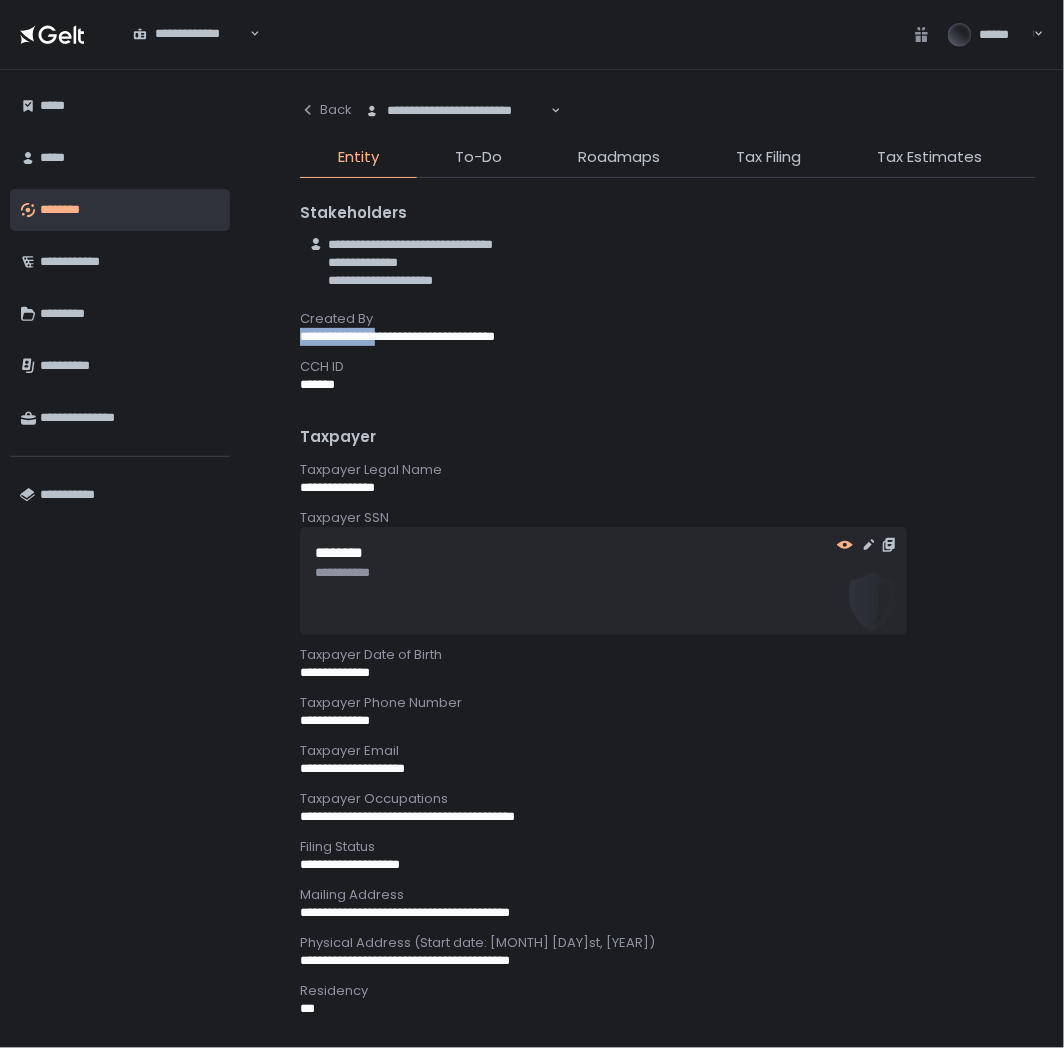click 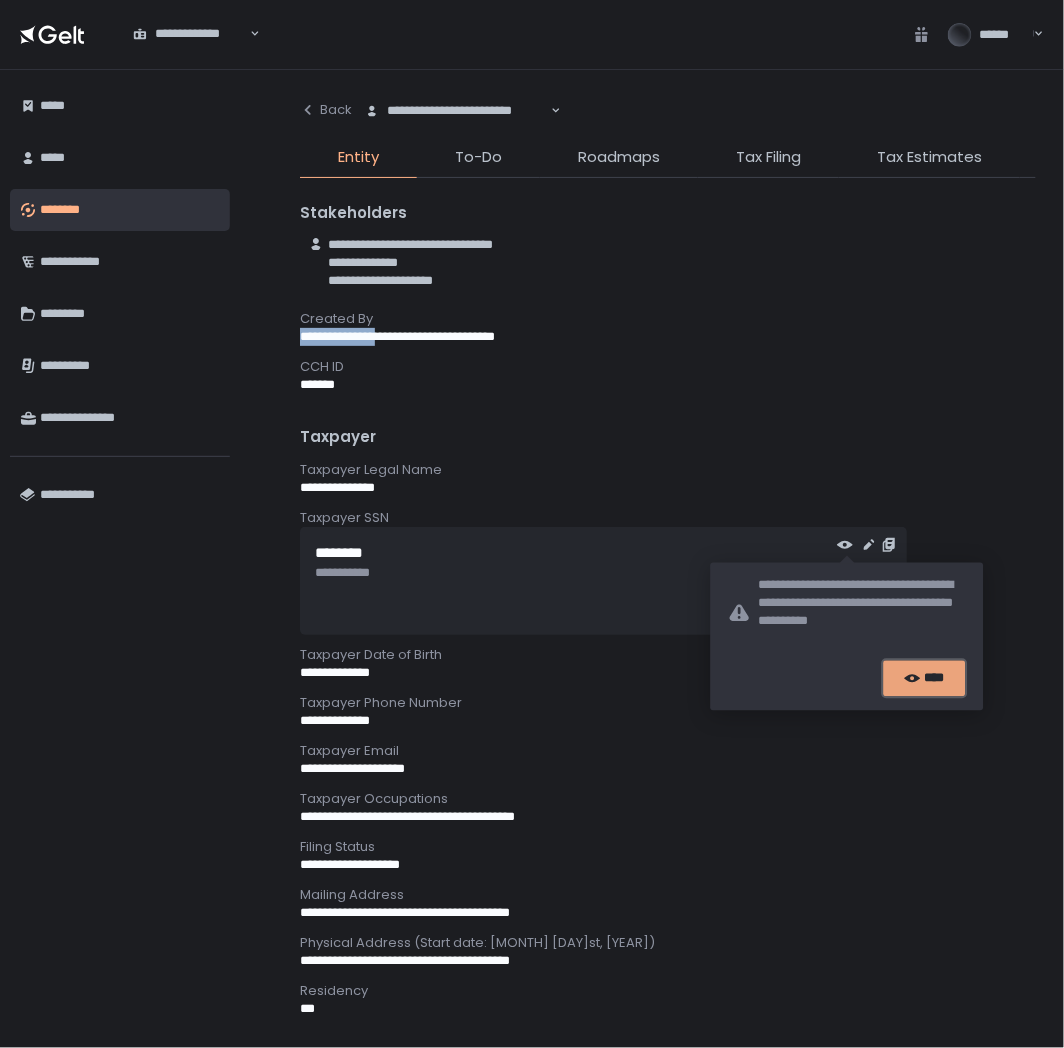 click on "****" at bounding box center (924, 678) 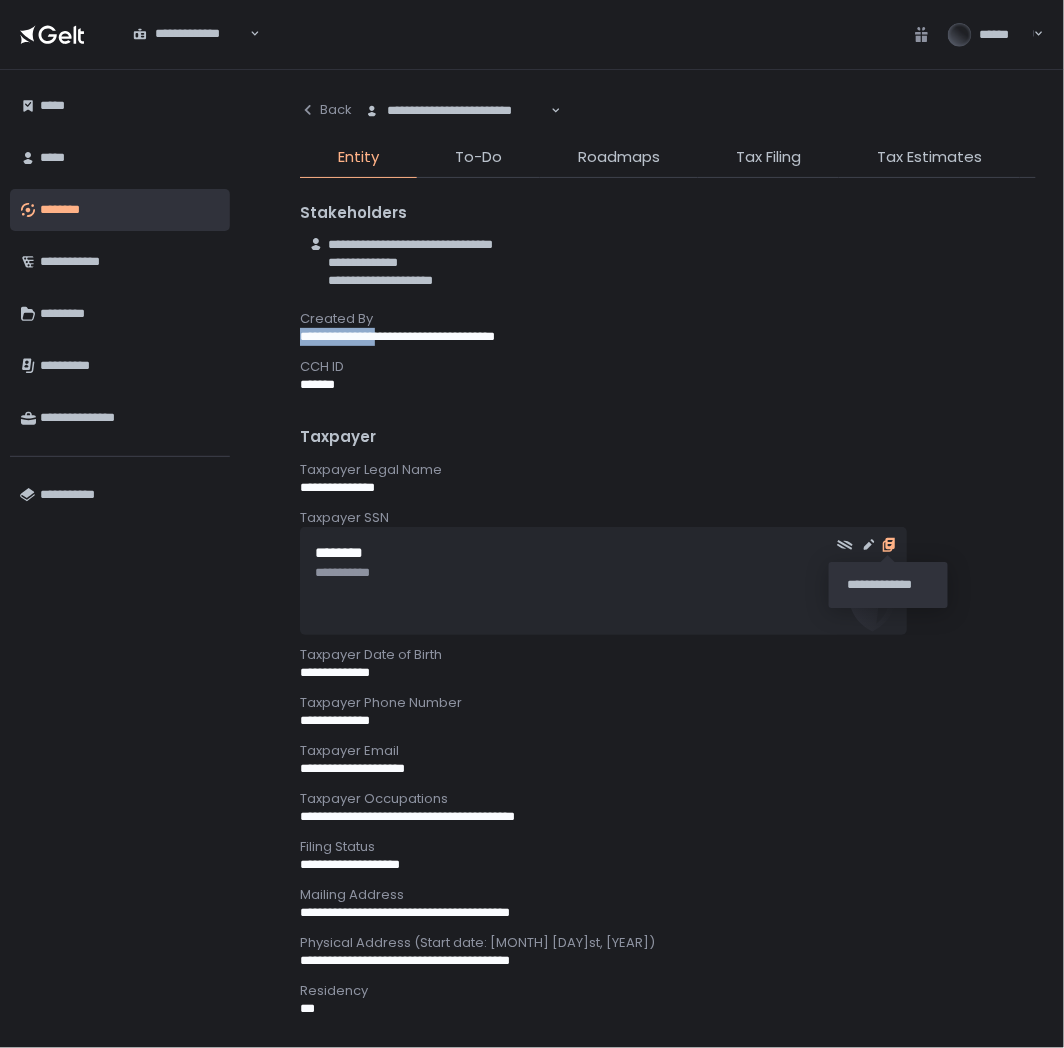 click 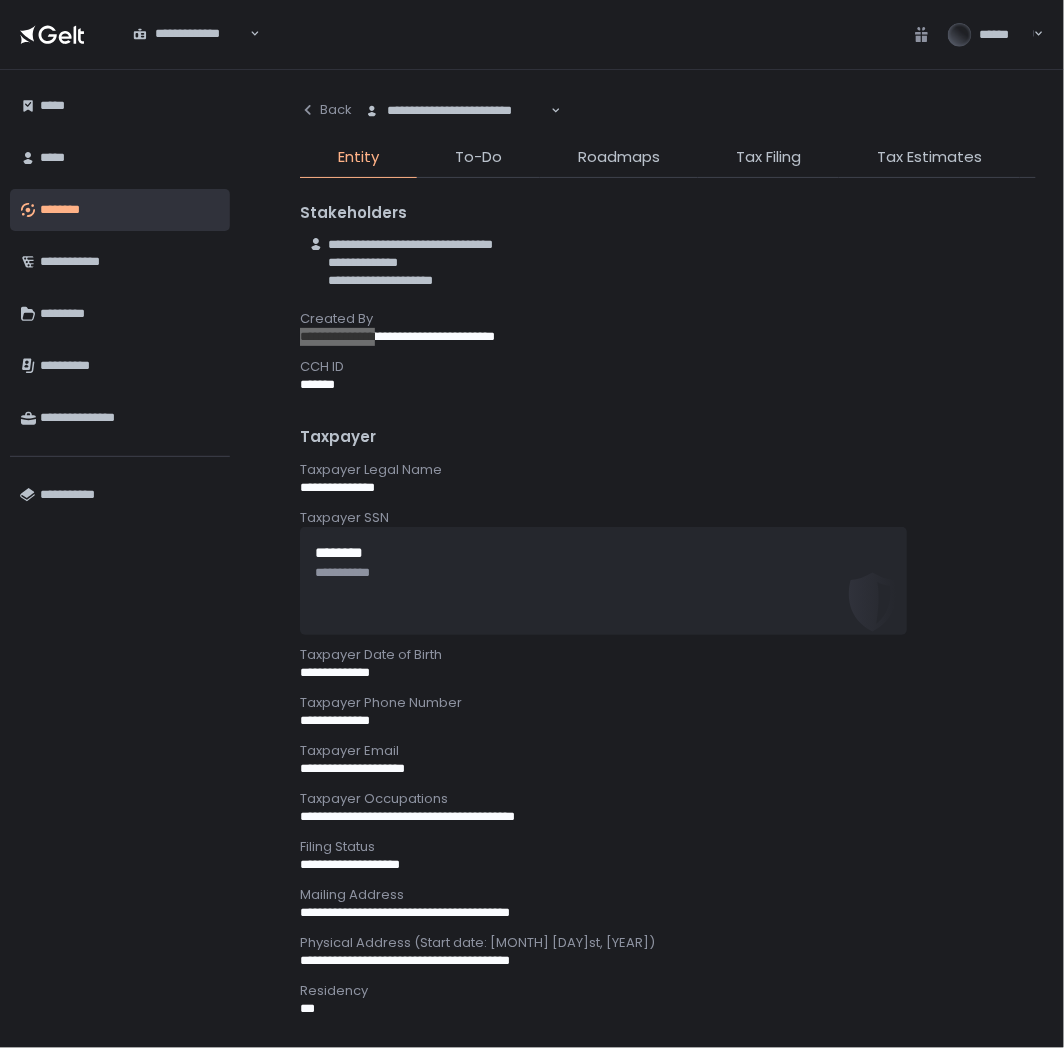 scroll, scrollTop: 222, scrollLeft: 0, axis: vertical 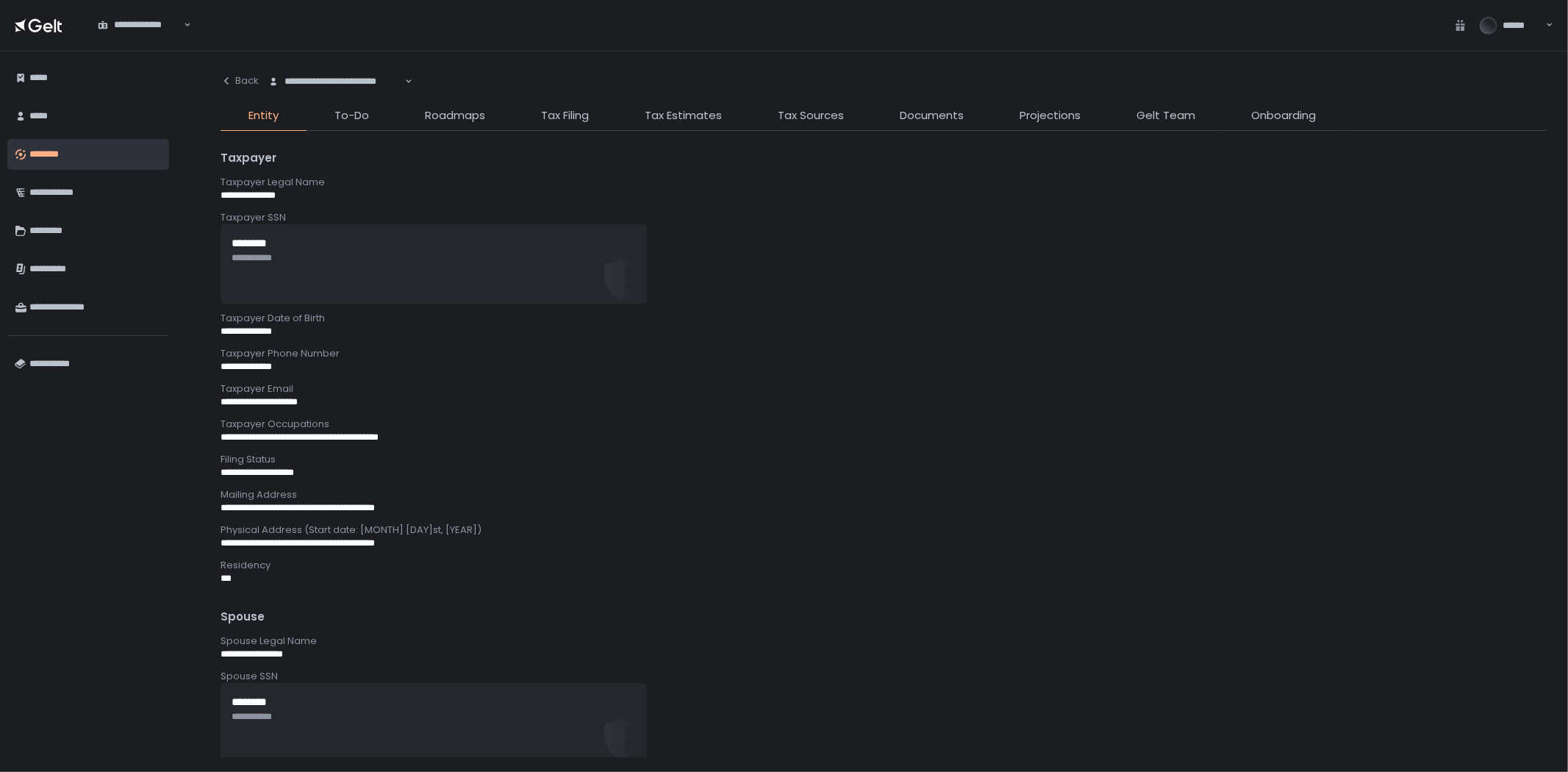 click on "**********" 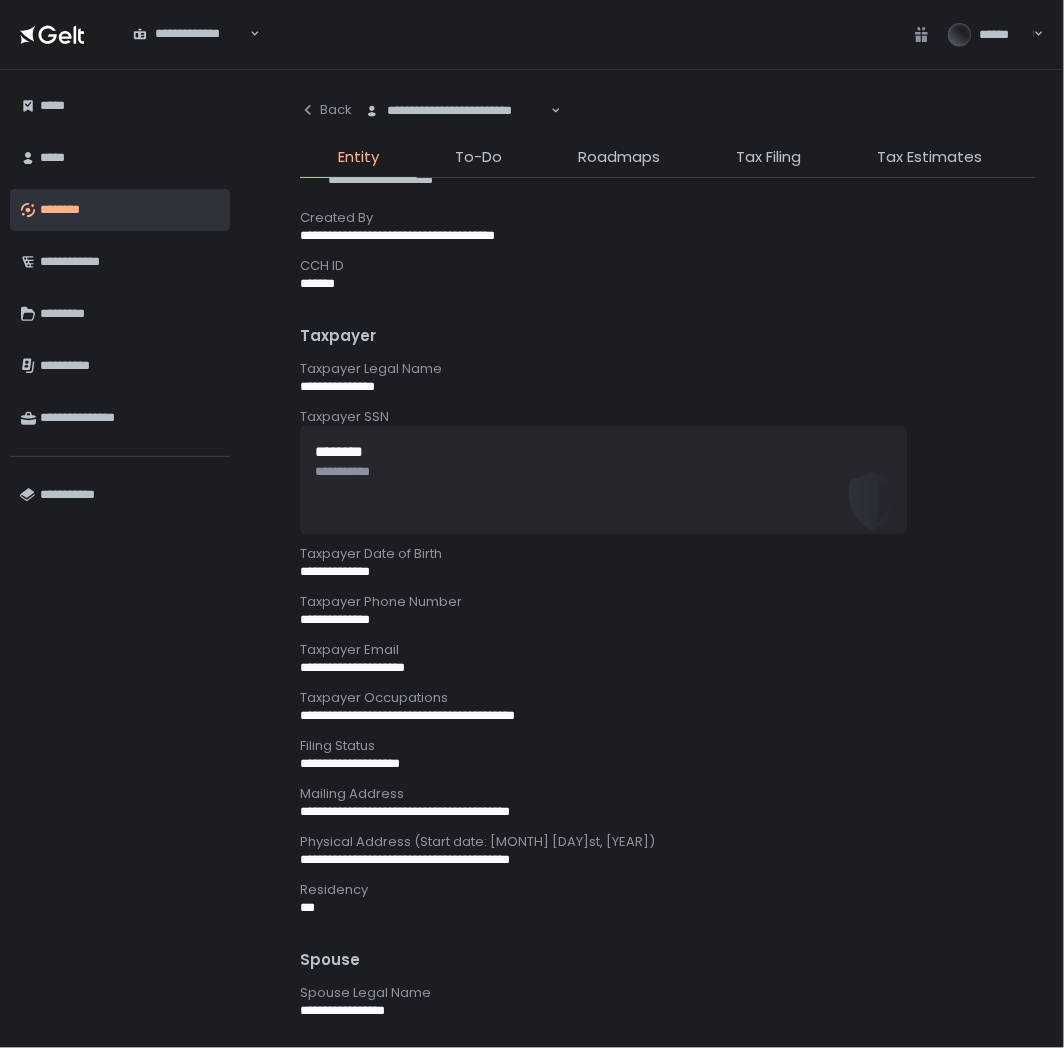 scroll, scrollTop: 0, scrollLeft: 0, axis: both 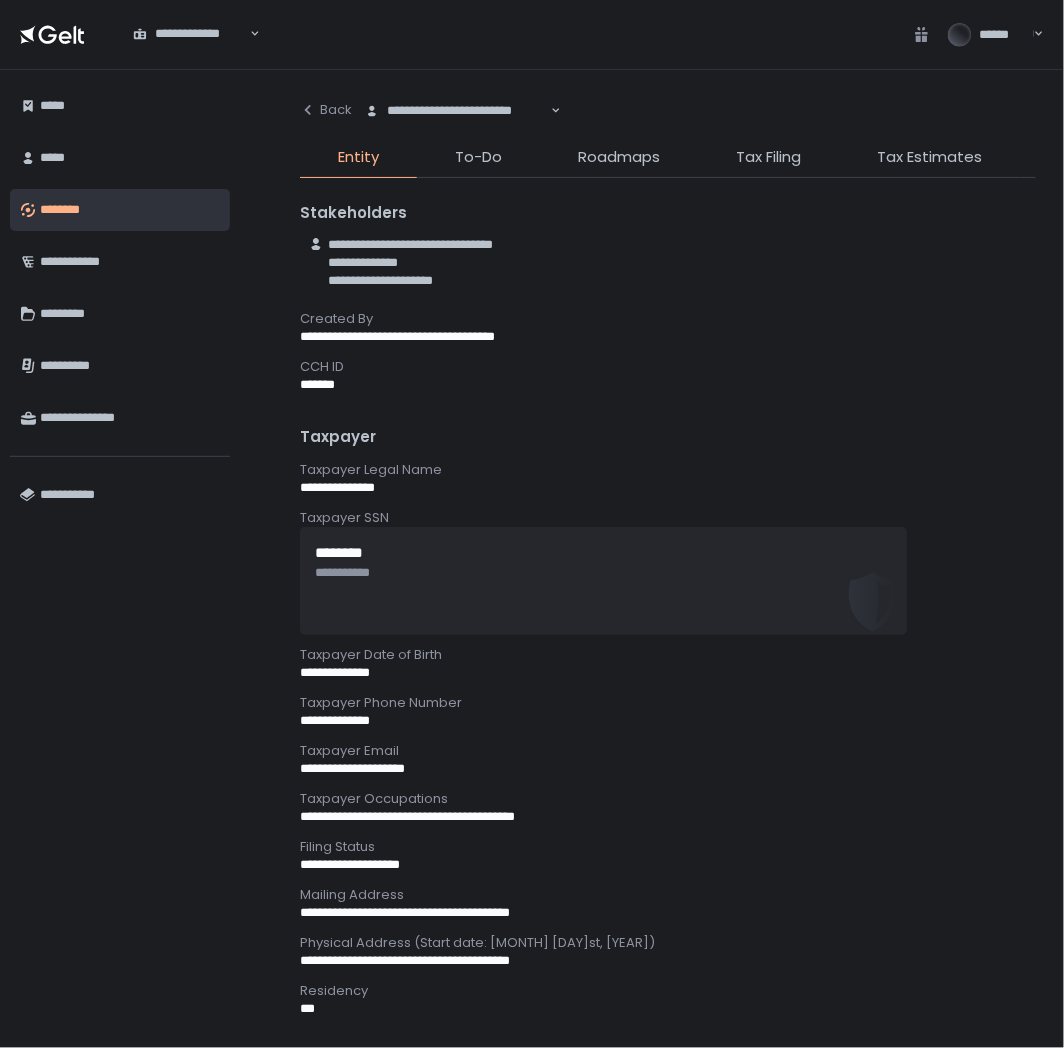 click on "**********" 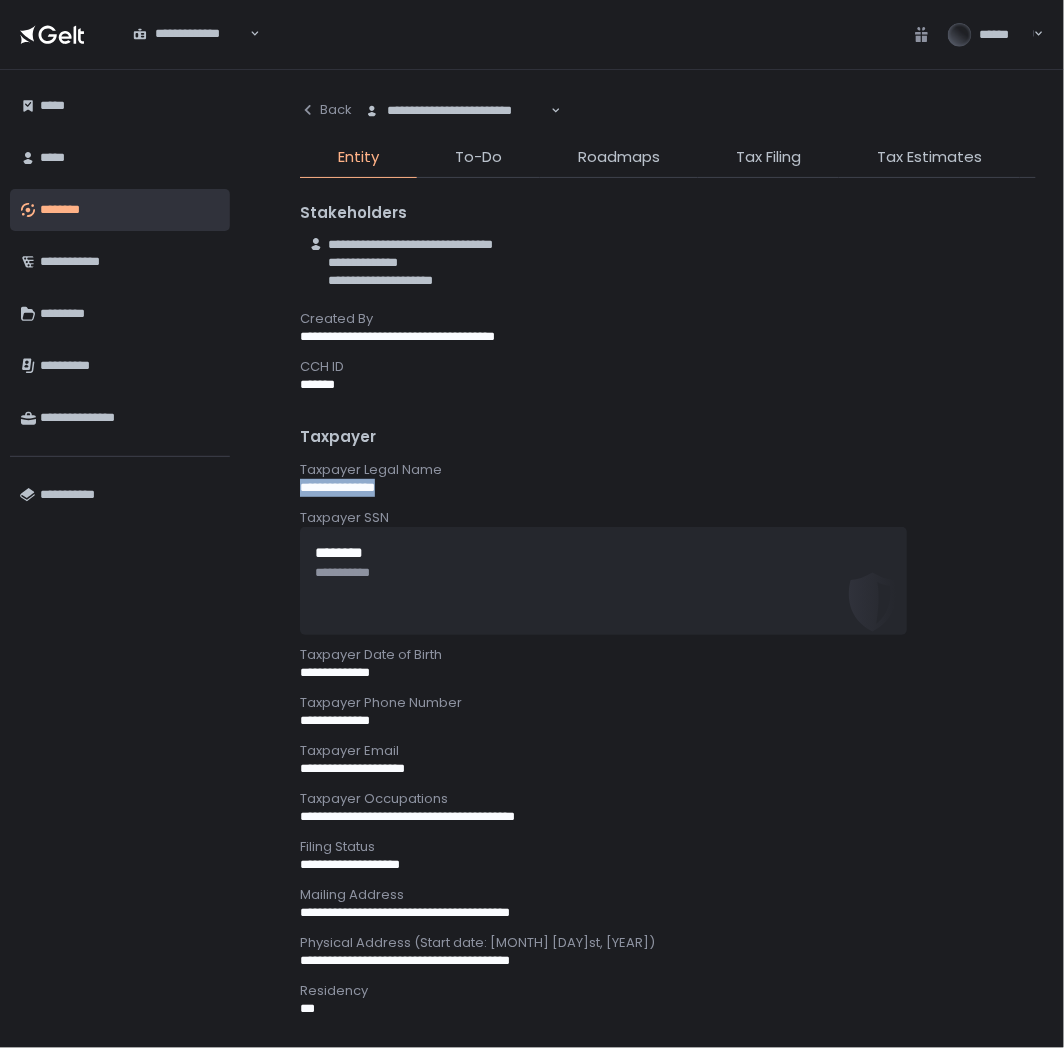 drag, startPoint x: 393, startPoint y: 486, endPoint x: 265, endPoint y: 483, distance: 128.03516 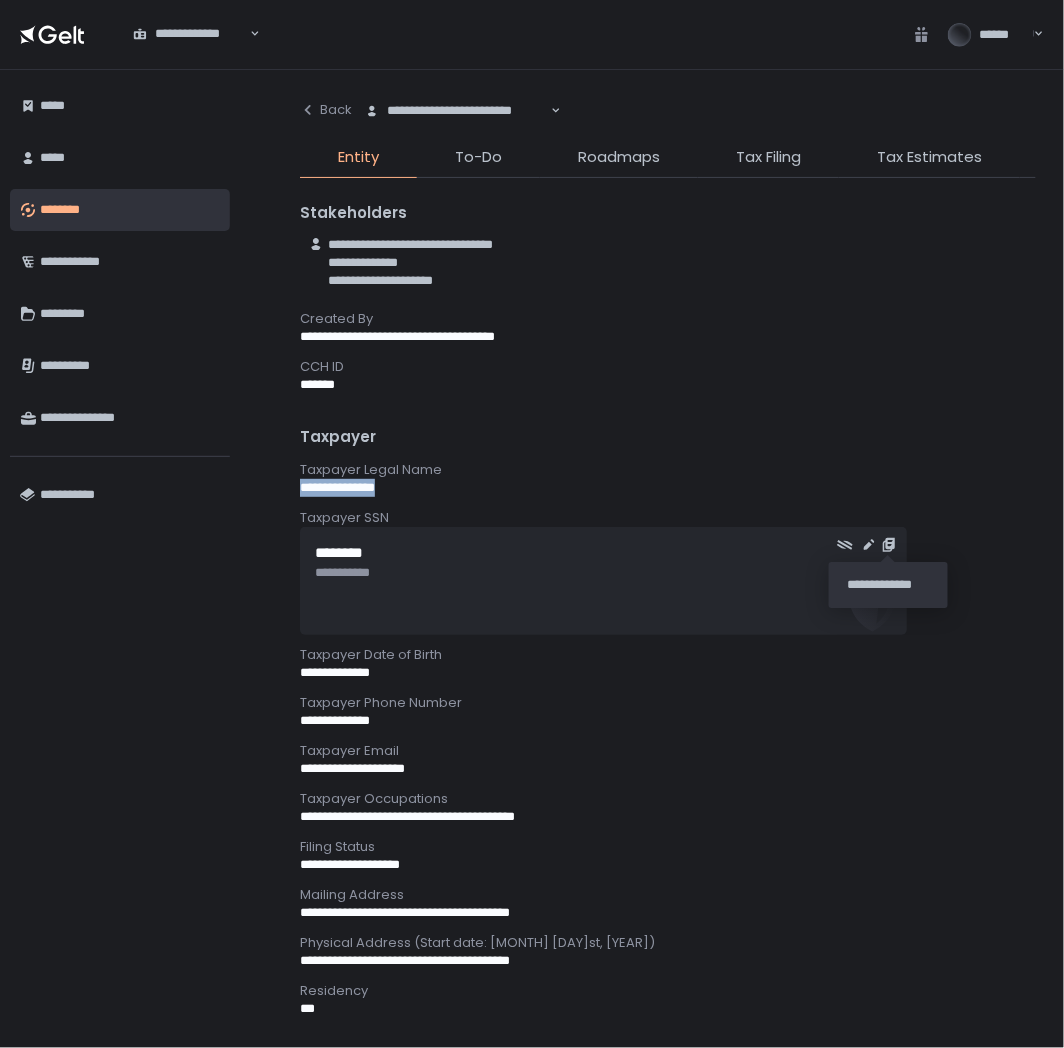 drag, startPoint x: 896, startPoint y: 545, endPoint x: 463, endPoint y: 525, distance: 433.46164 